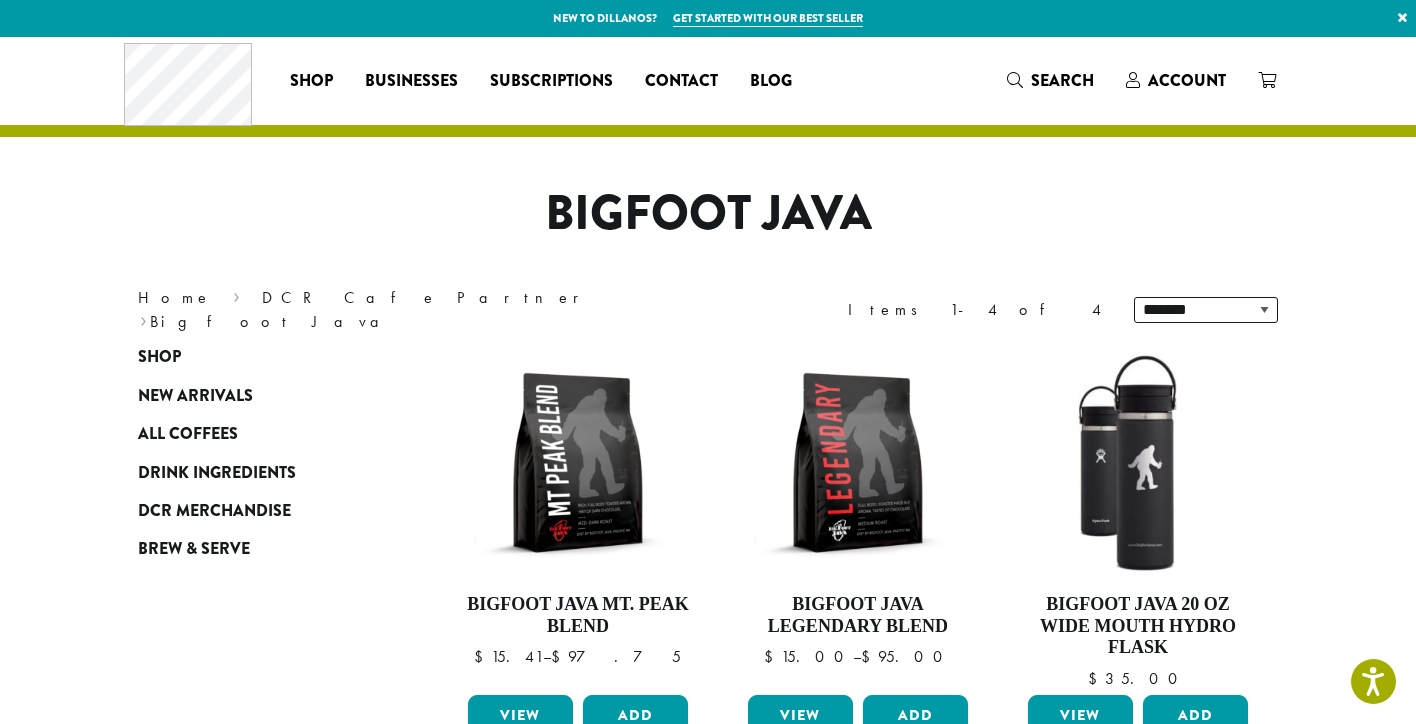 scroll, scrollTop: 0, scrollLeft: 0, axis: both 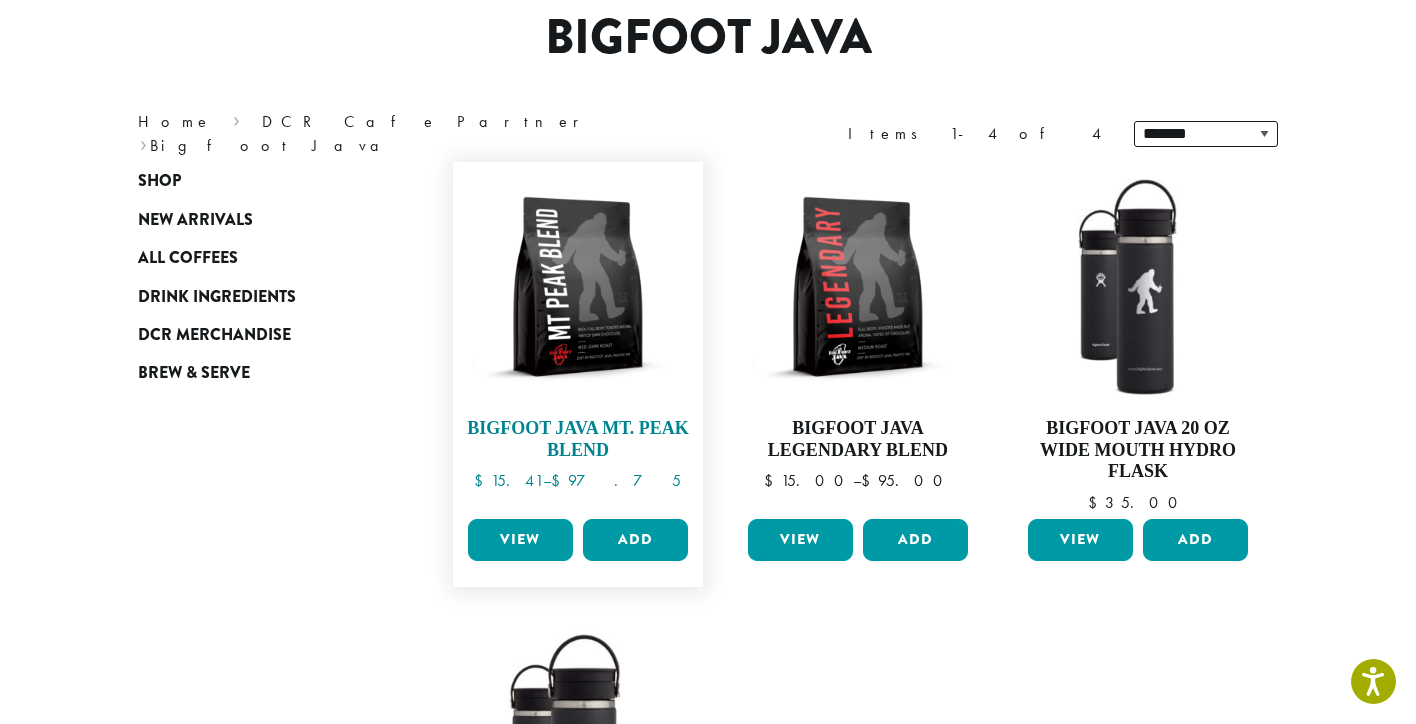 click on "Bigfoot Java Mt. Peak Blend" at bounding box center (578, 439) 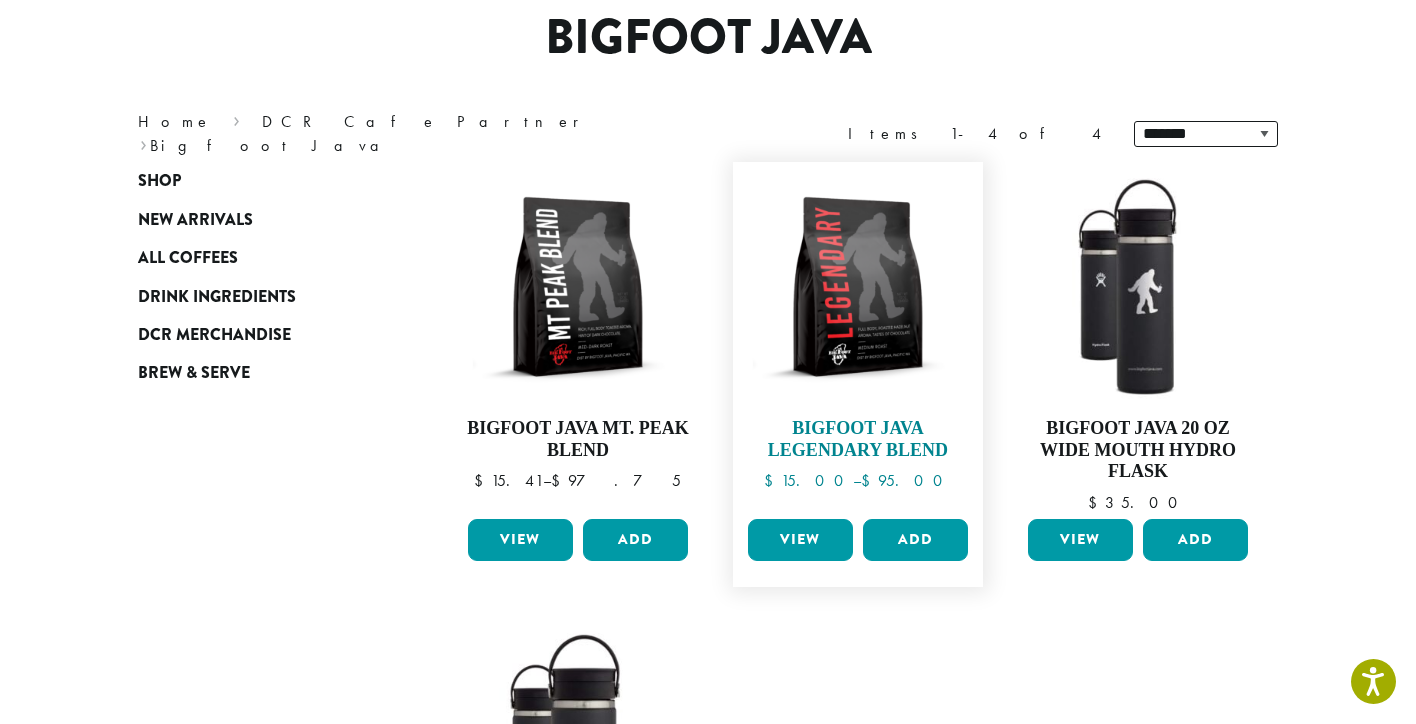 click on "Bigfoot Java Legendary Blend" at bounding box center [858, 439] 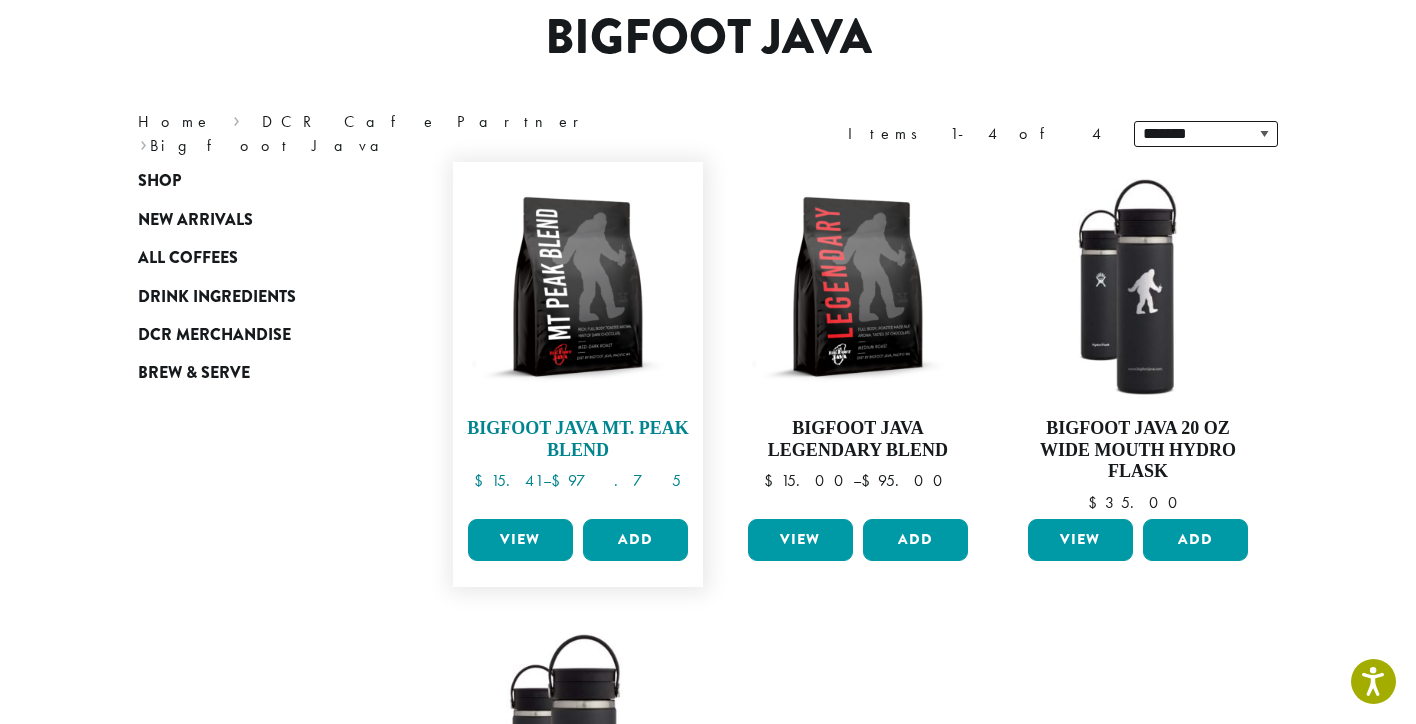 click on "Bigfoot Java Mt. Peak Blend" at bounding box center (578, 439) 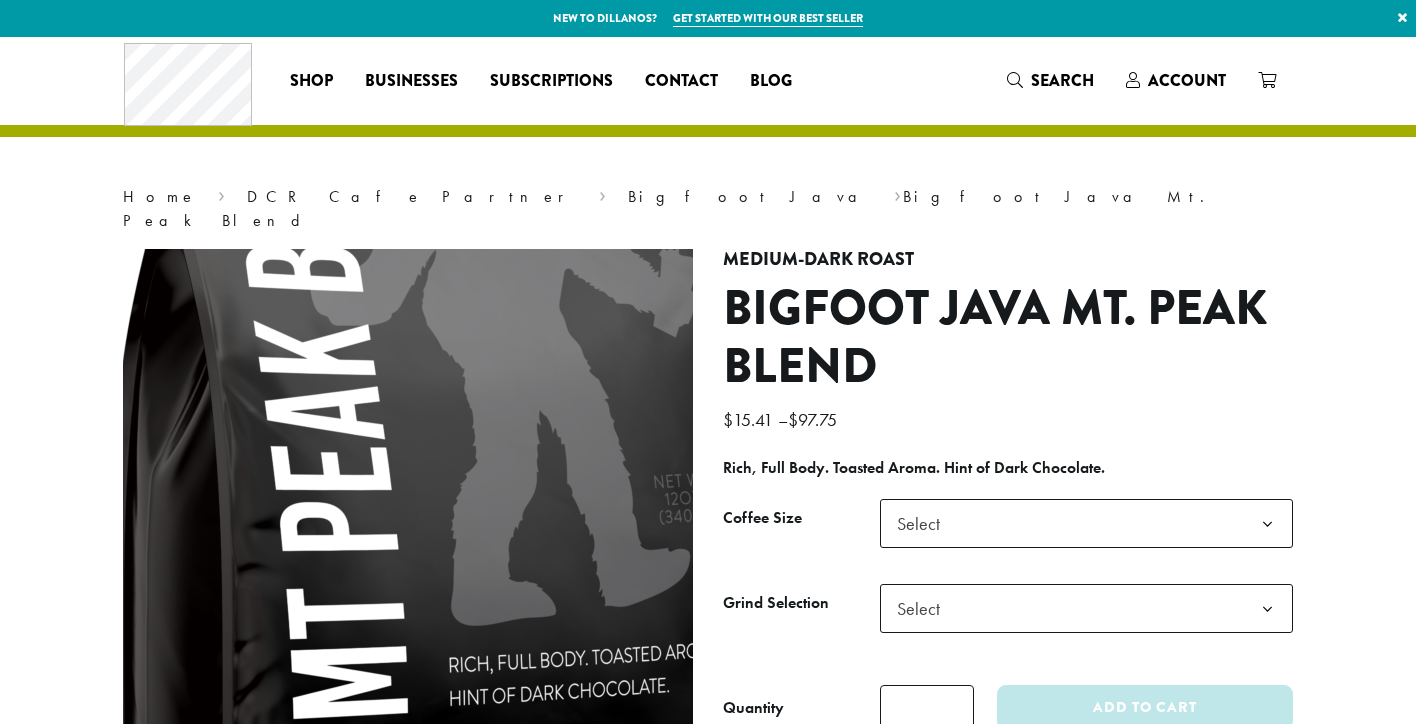 scroll, scrollTop: 0, scrollLeft: 0, axis: both 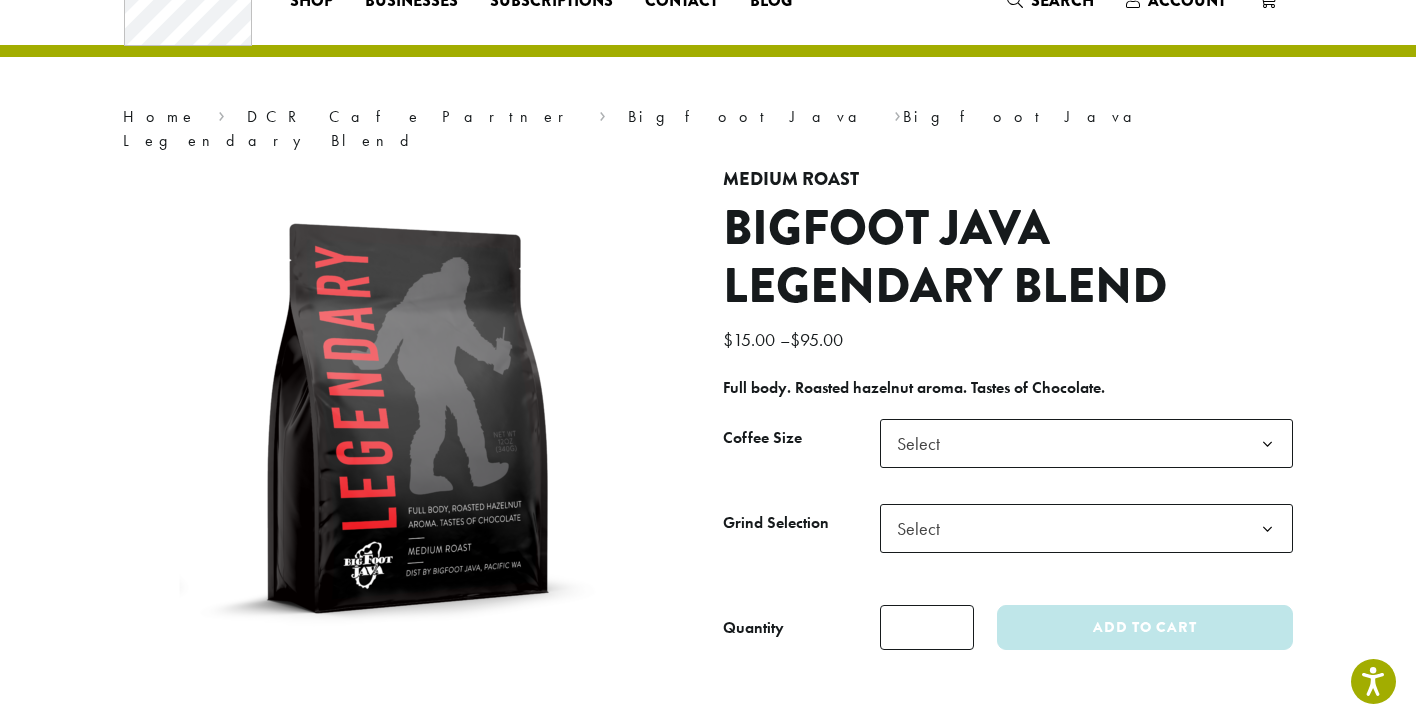 click on "Select" 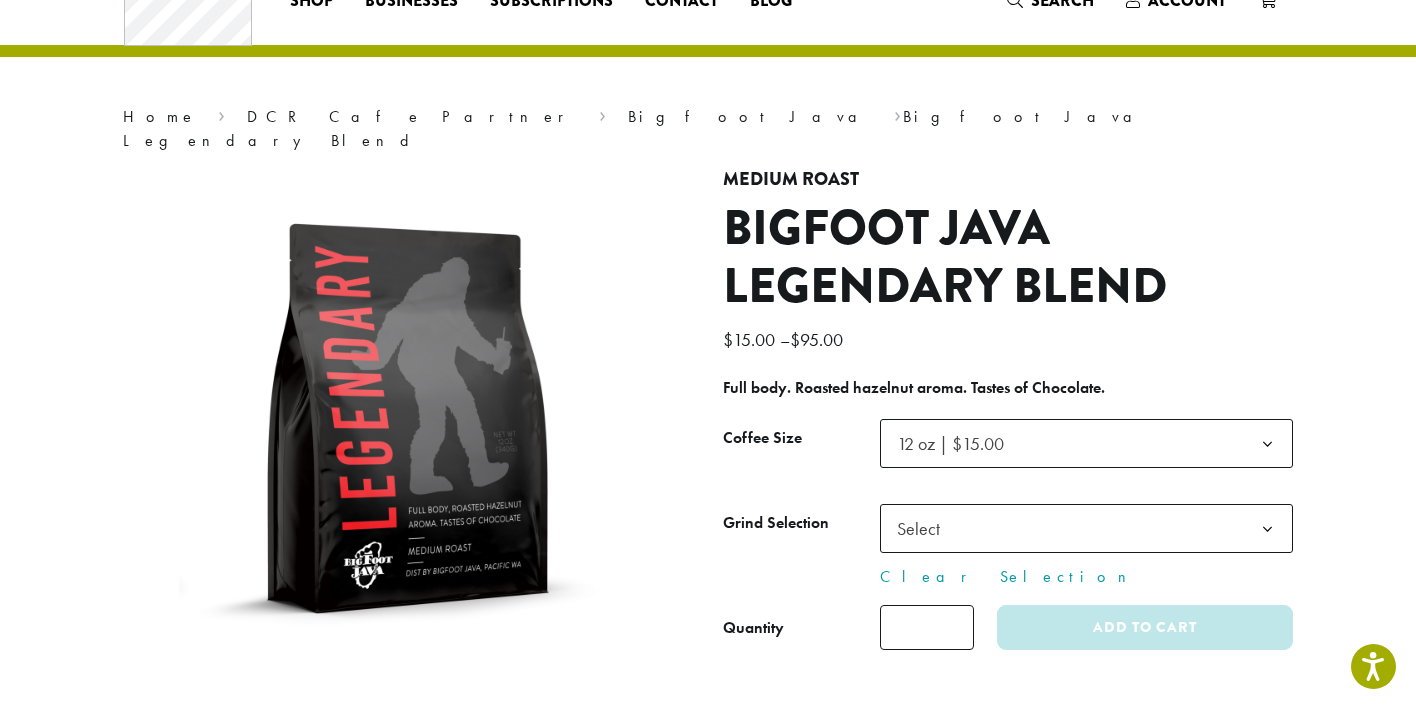 click on "Select" 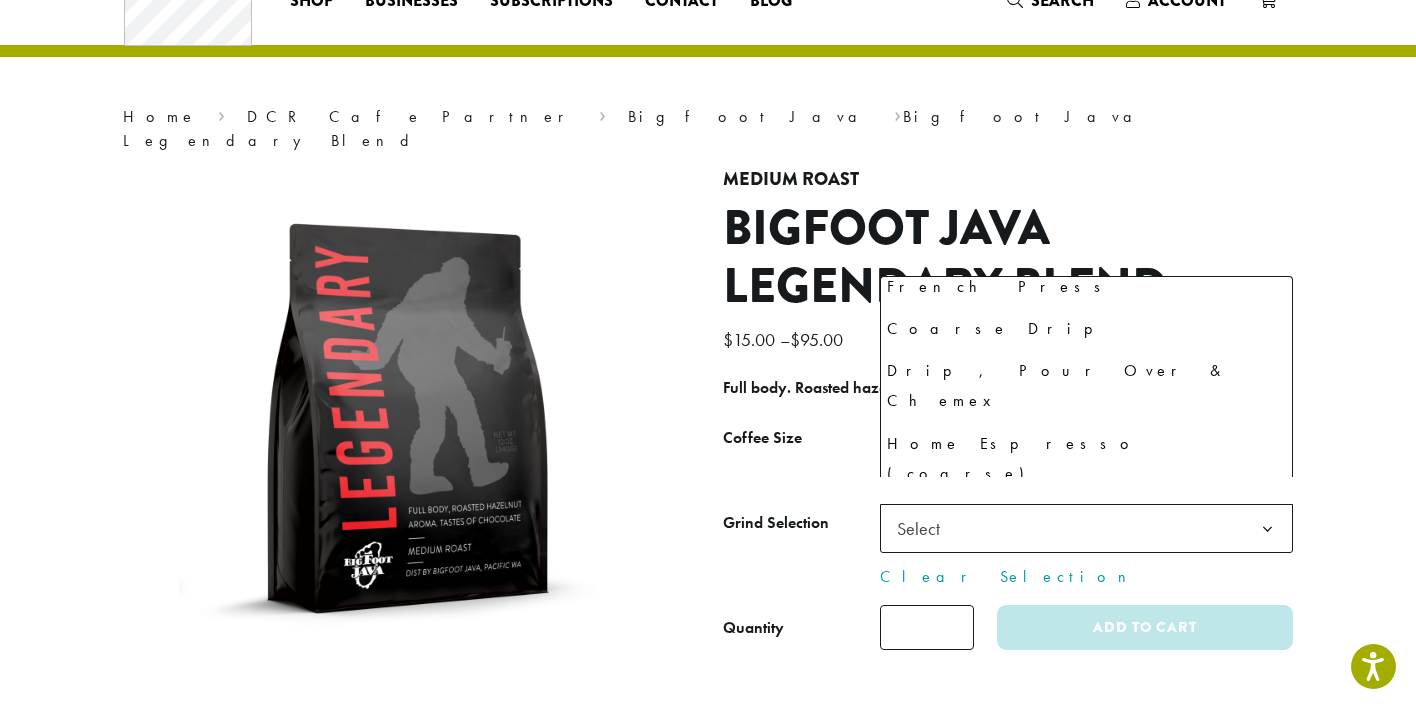 scroll, scrollTop: 136, scrollLeft: 0, axis: vertical 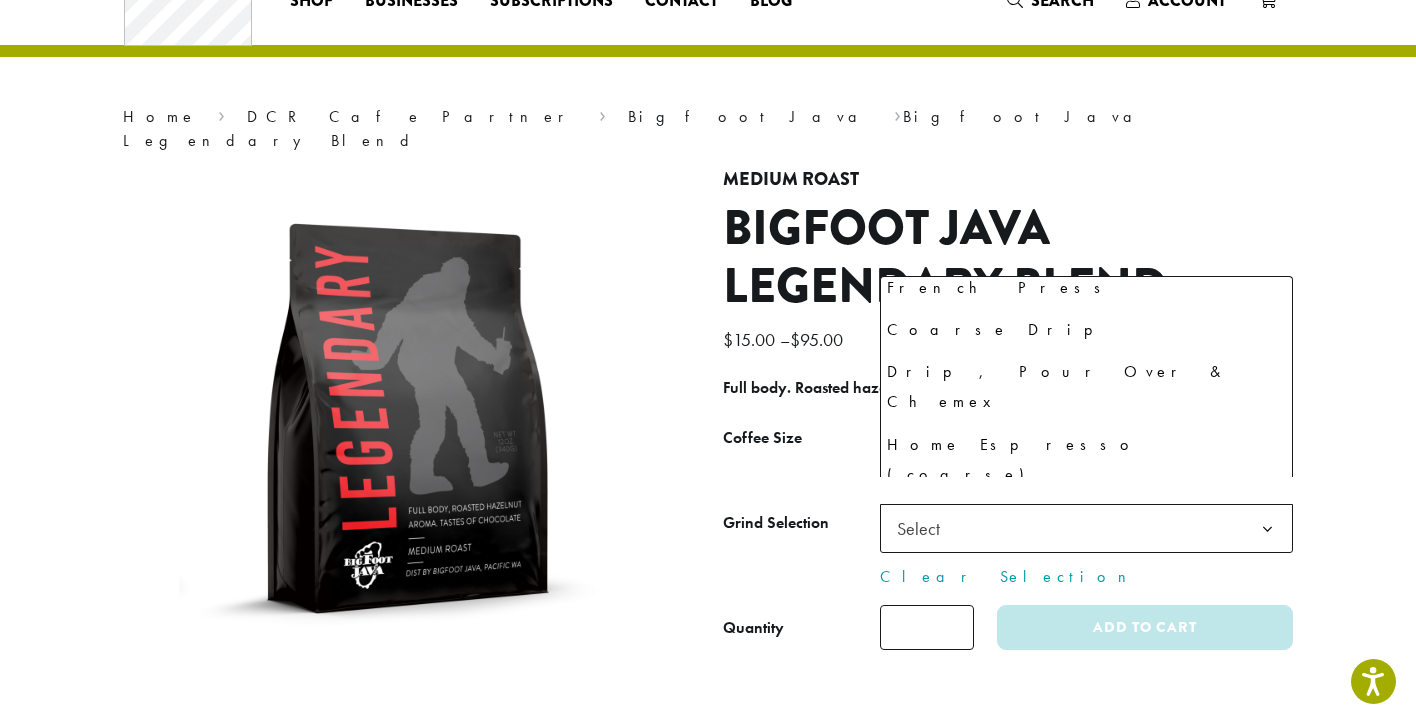 select on "*********" 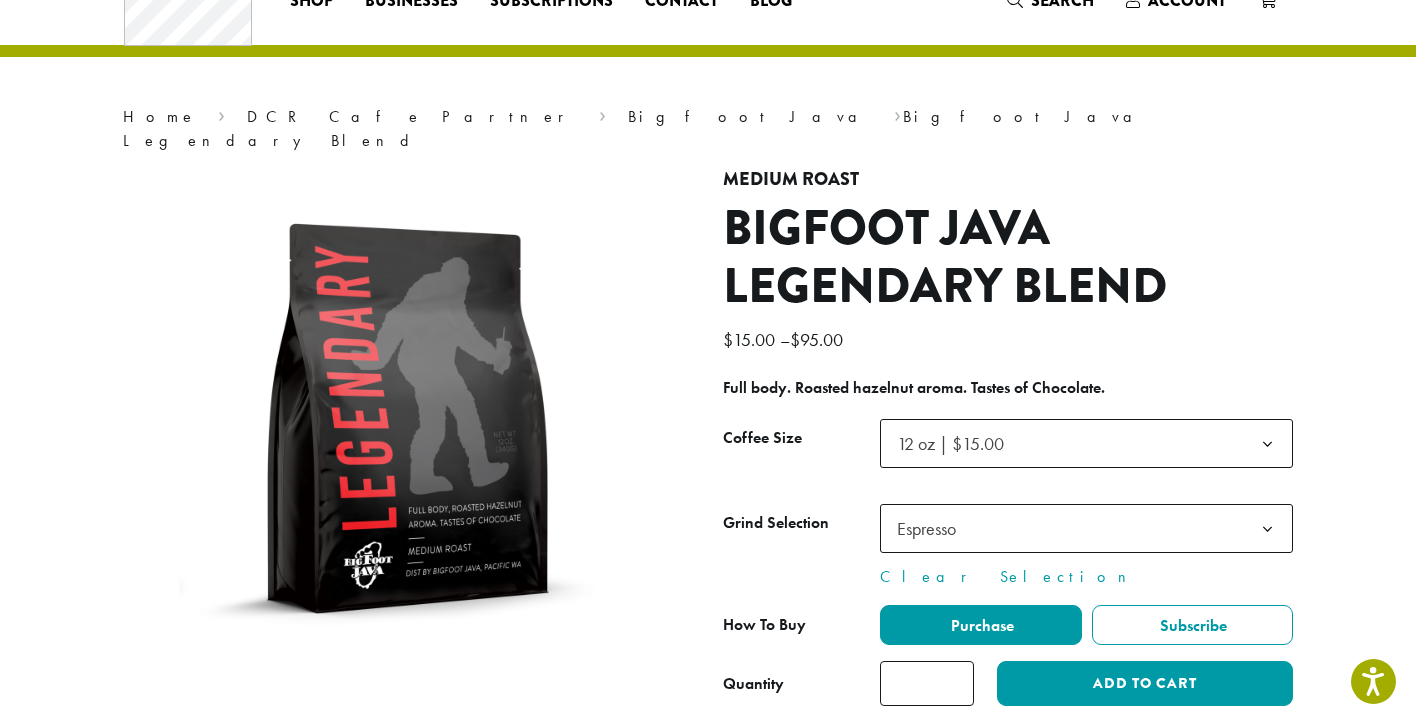 click 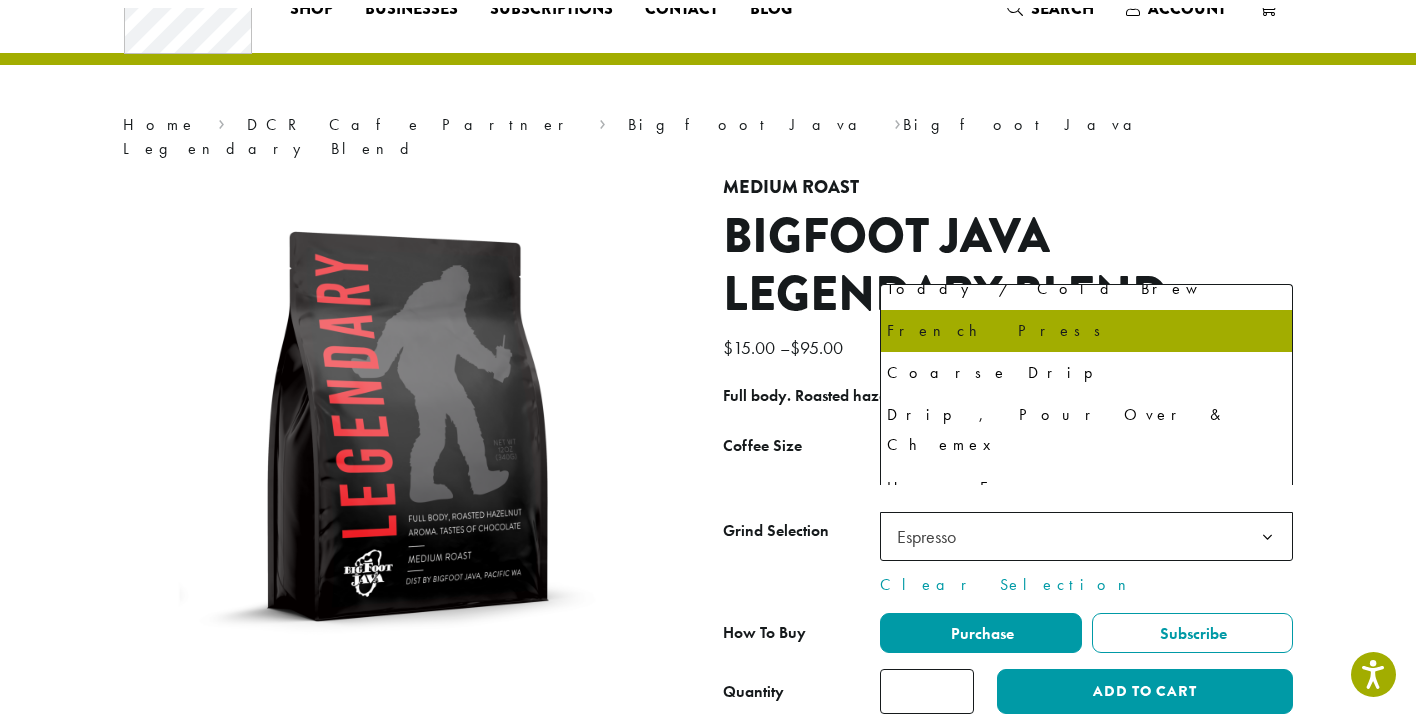 scroll, scrollTop: 136, scrollLeft: 0, axis: vertical 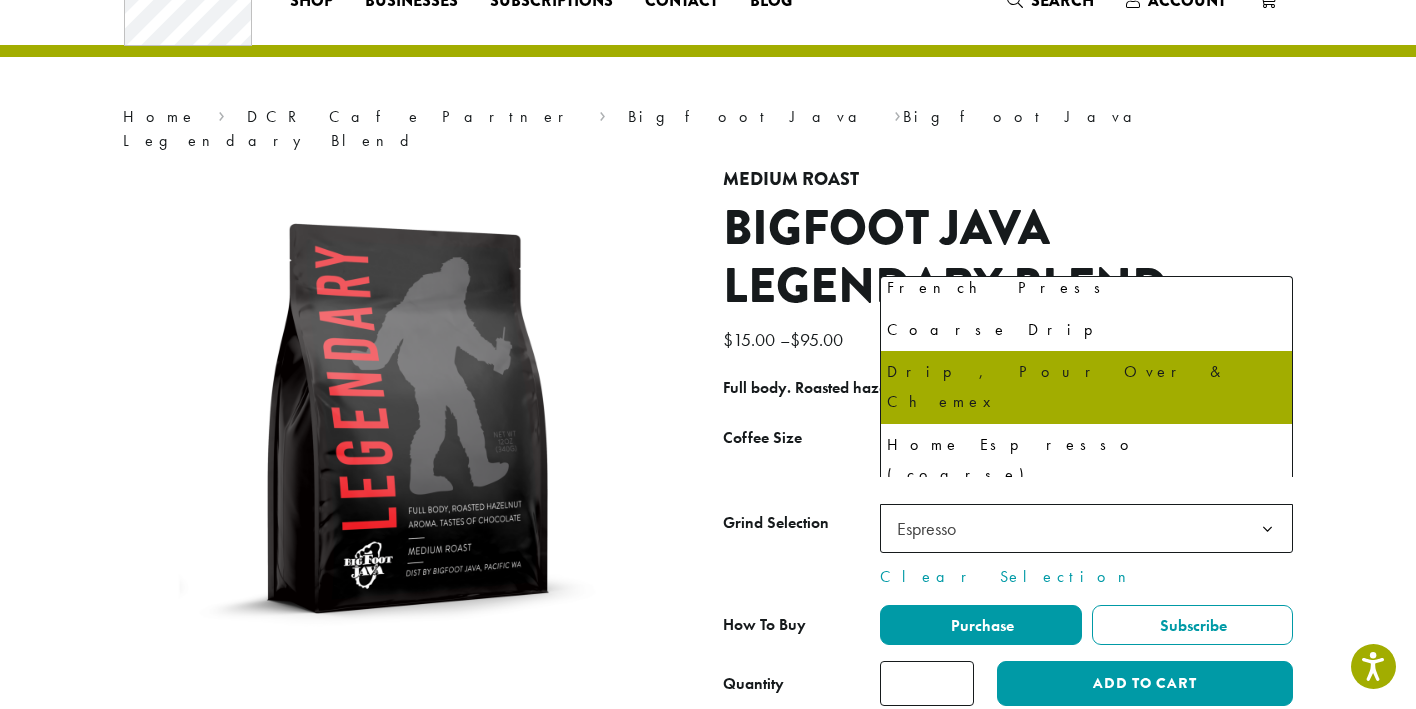 click on "**********" at bounding box center [708, 364] 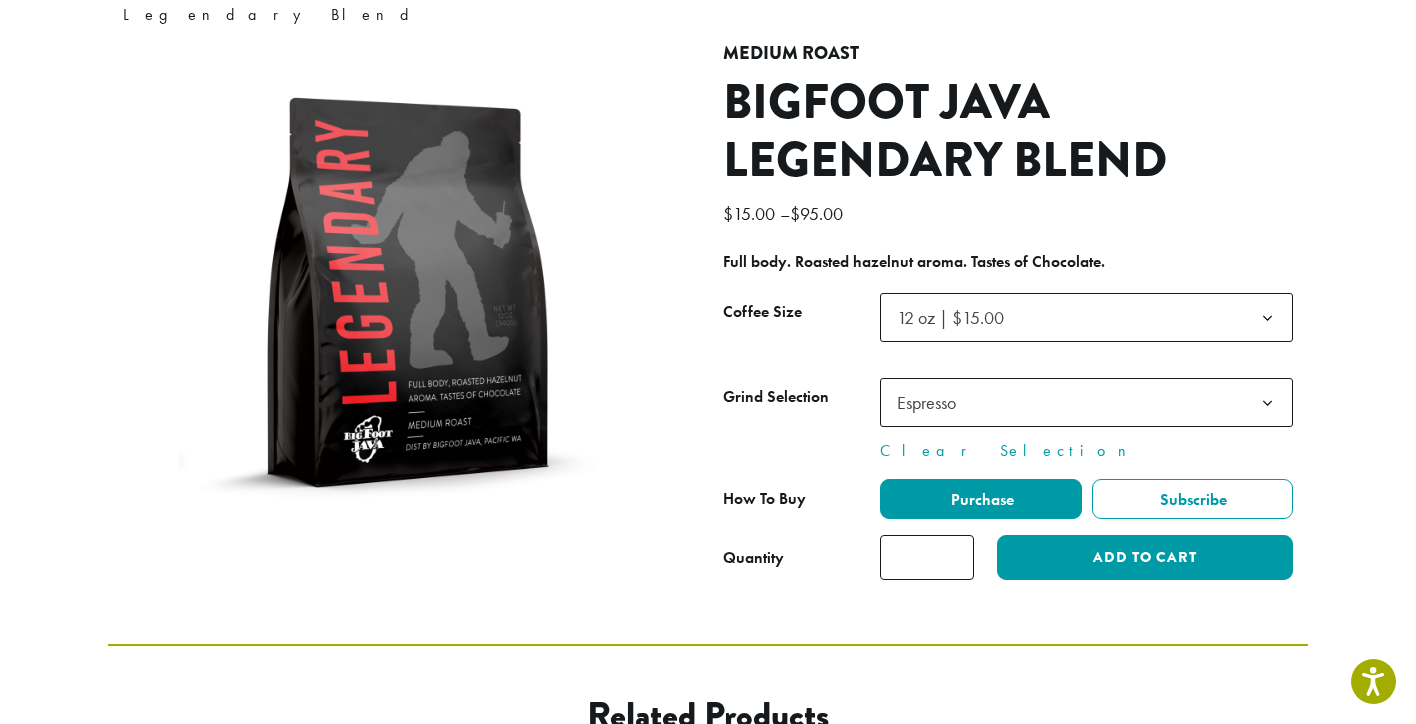scroll, scrollTop: 208, scrollLeft: 0, axis: vertical 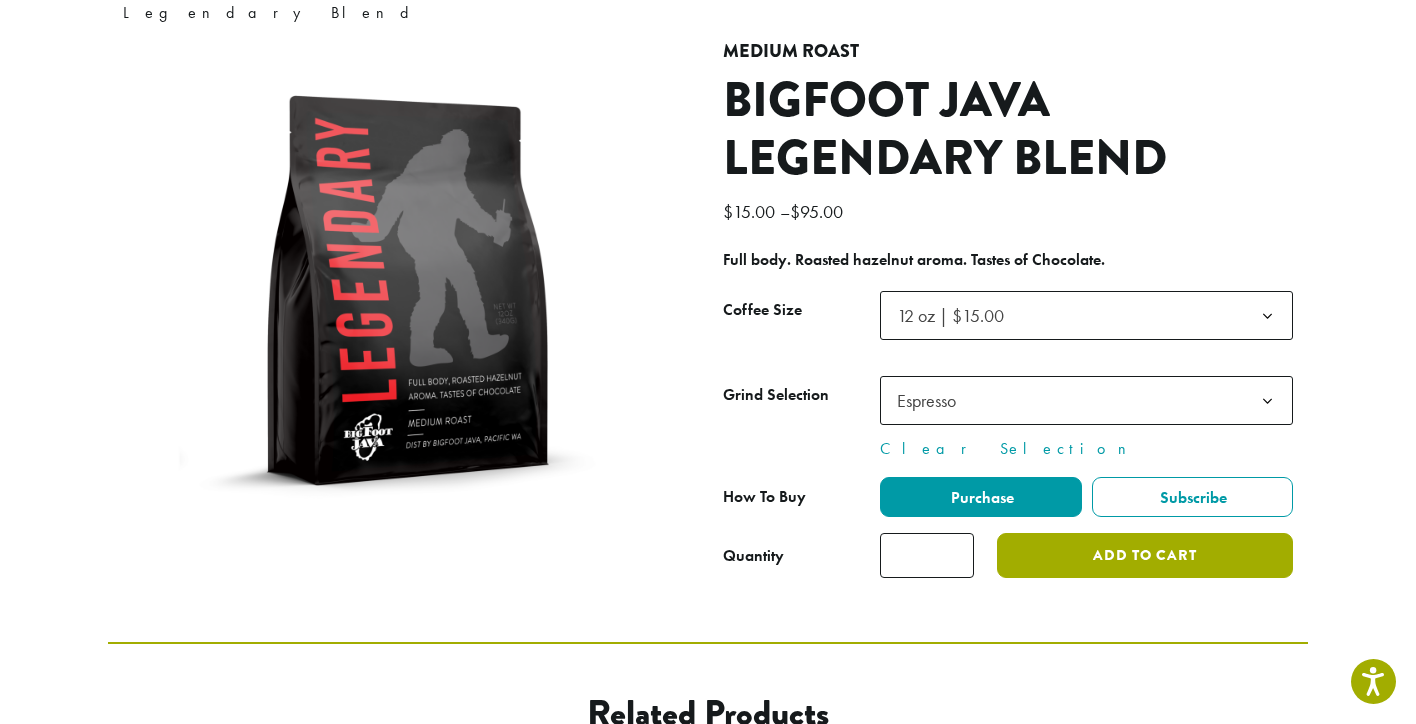 click on "Add to cart" 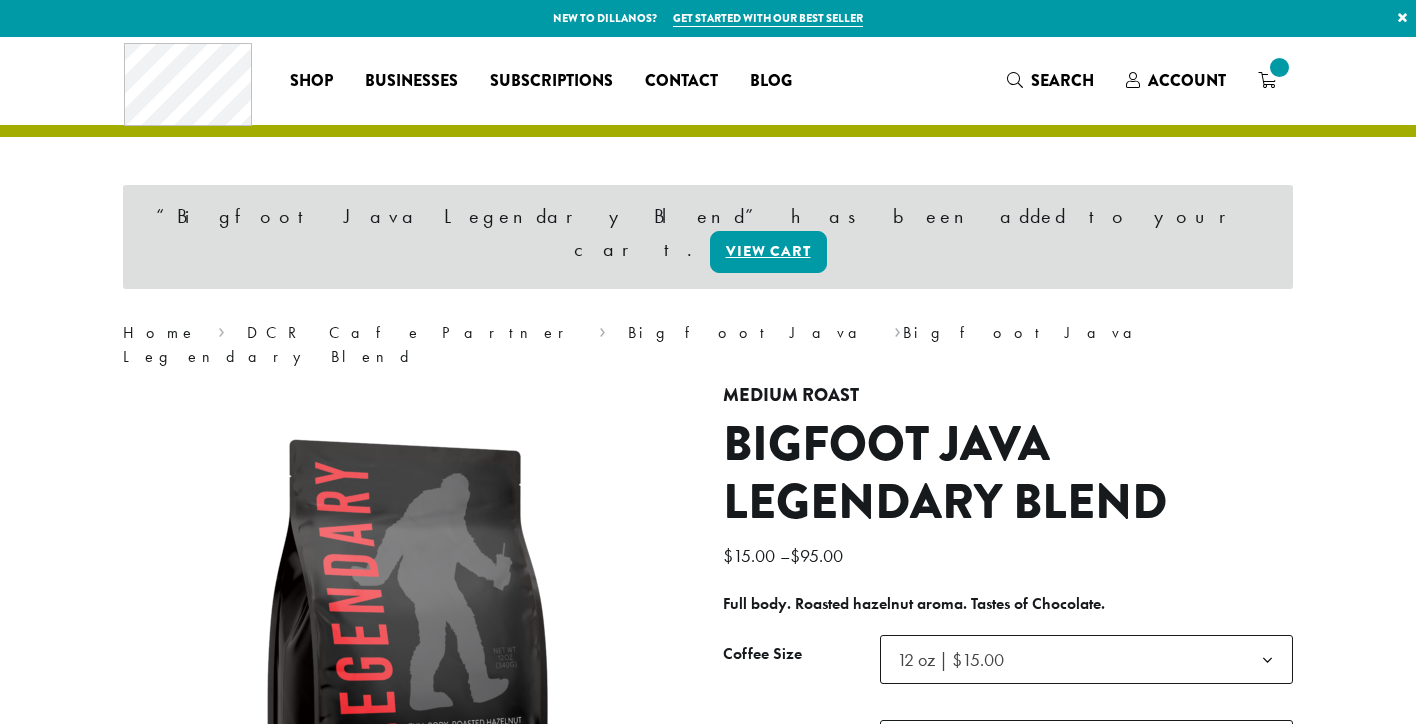 scroll, scrollTop: 0, scrollLeft: 0, axis: both 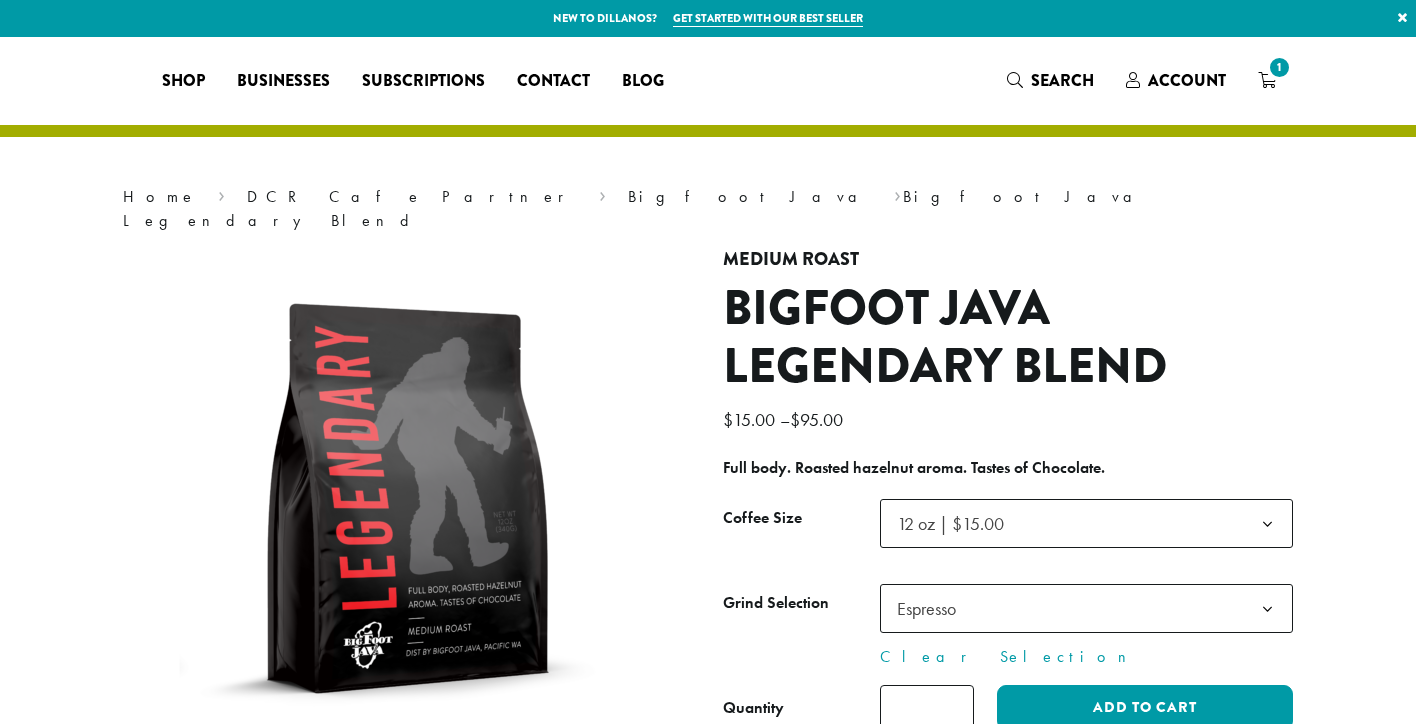 select on "*********" 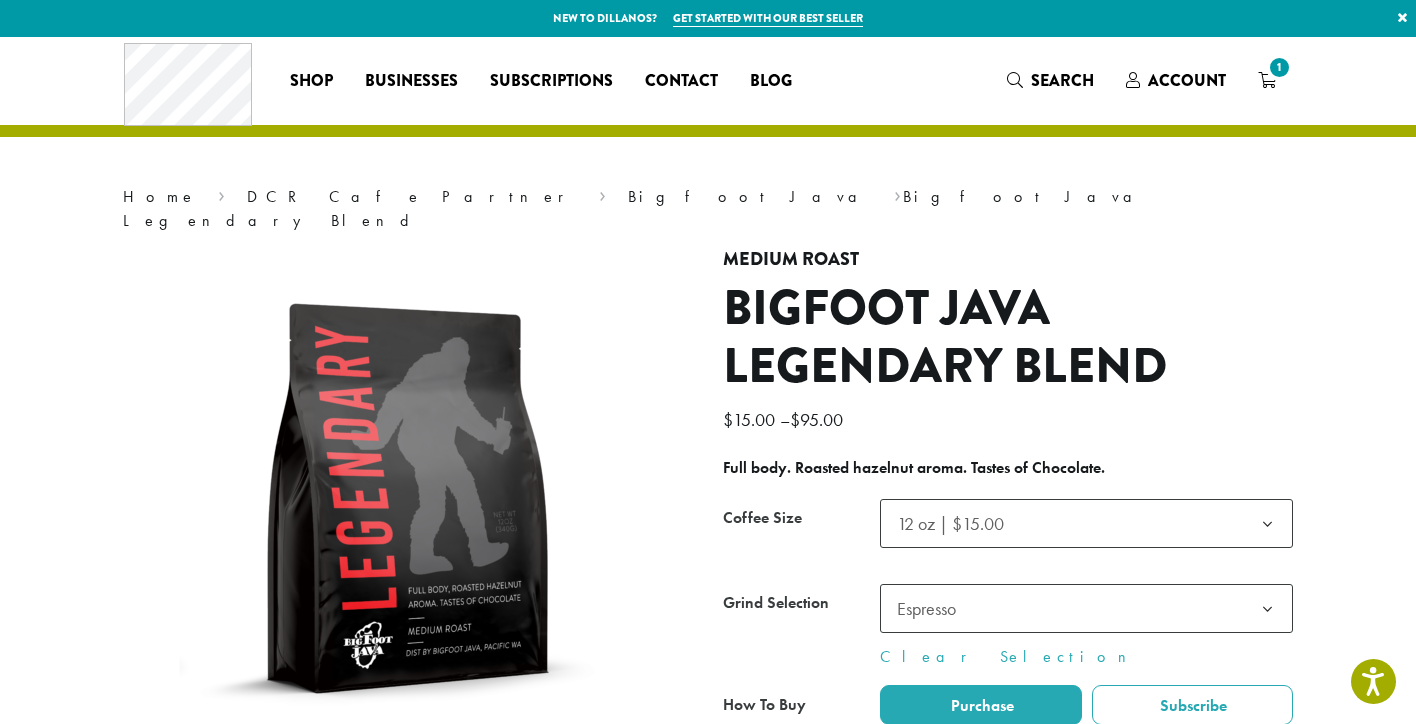 scroll, scrollTop: 208, scrollLeft: 0, axis: vertical 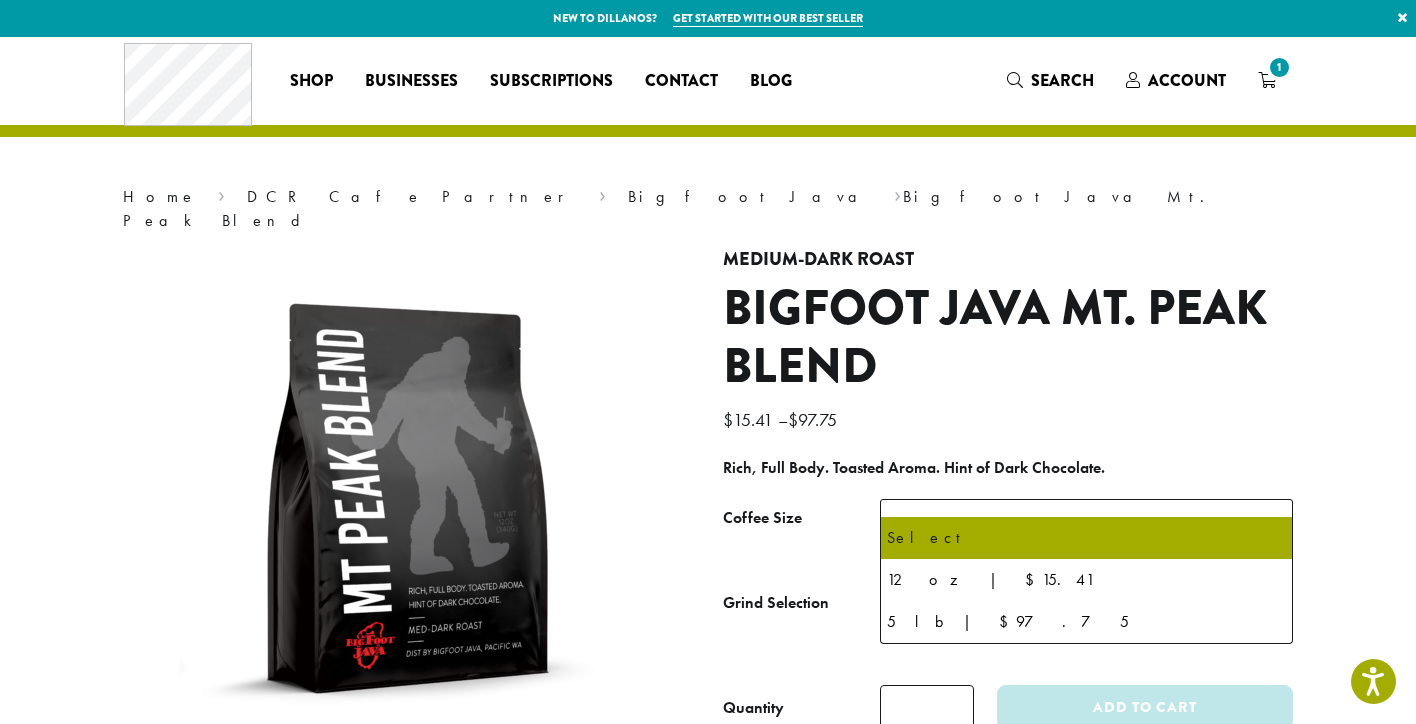 click on "Select" 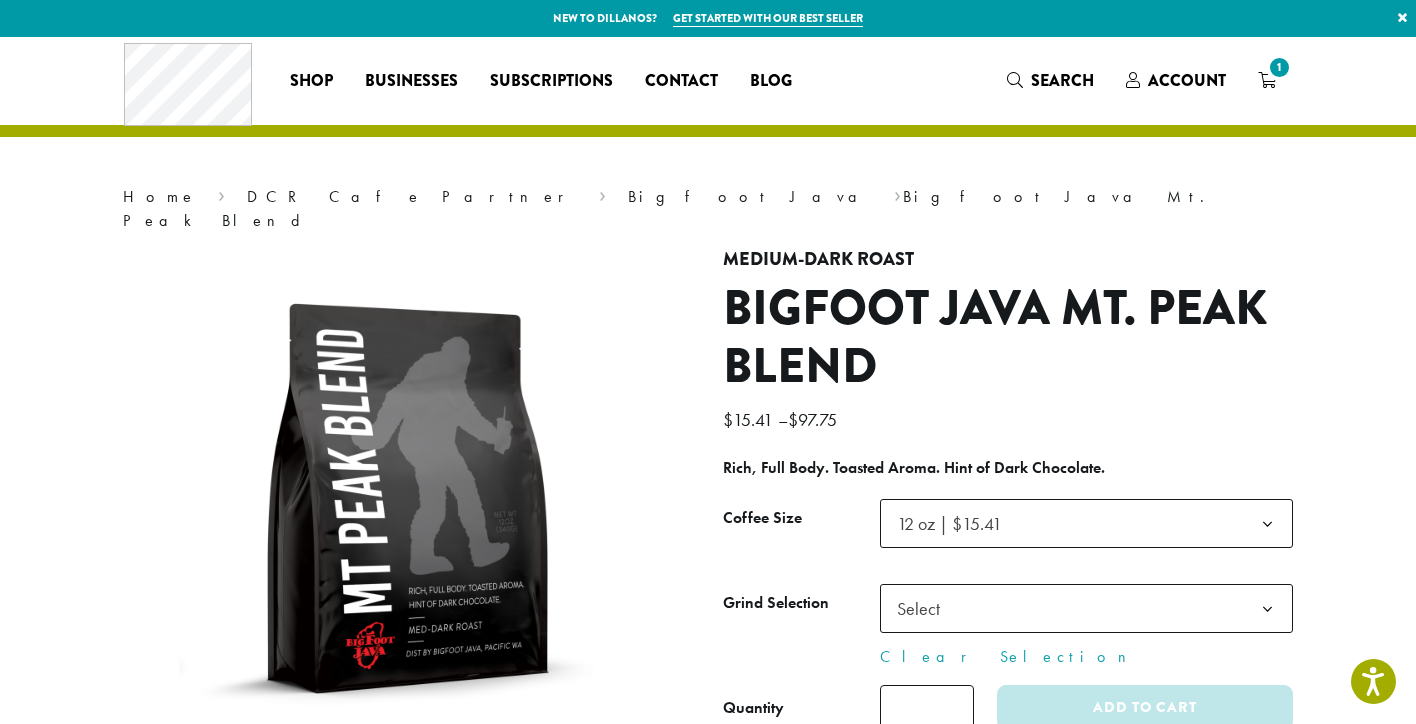 click on "Select" 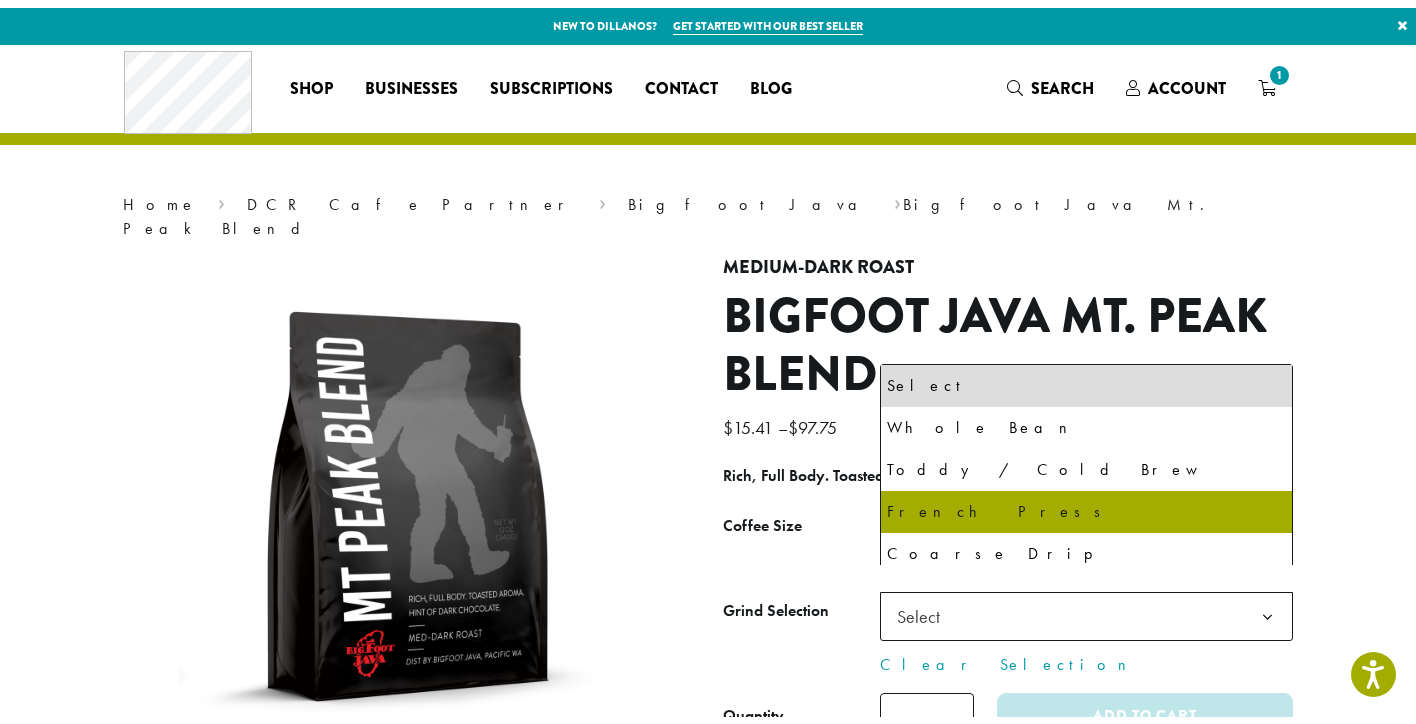 scroll, scrollTop: 136, scrollLeft: 0, axis: vertical 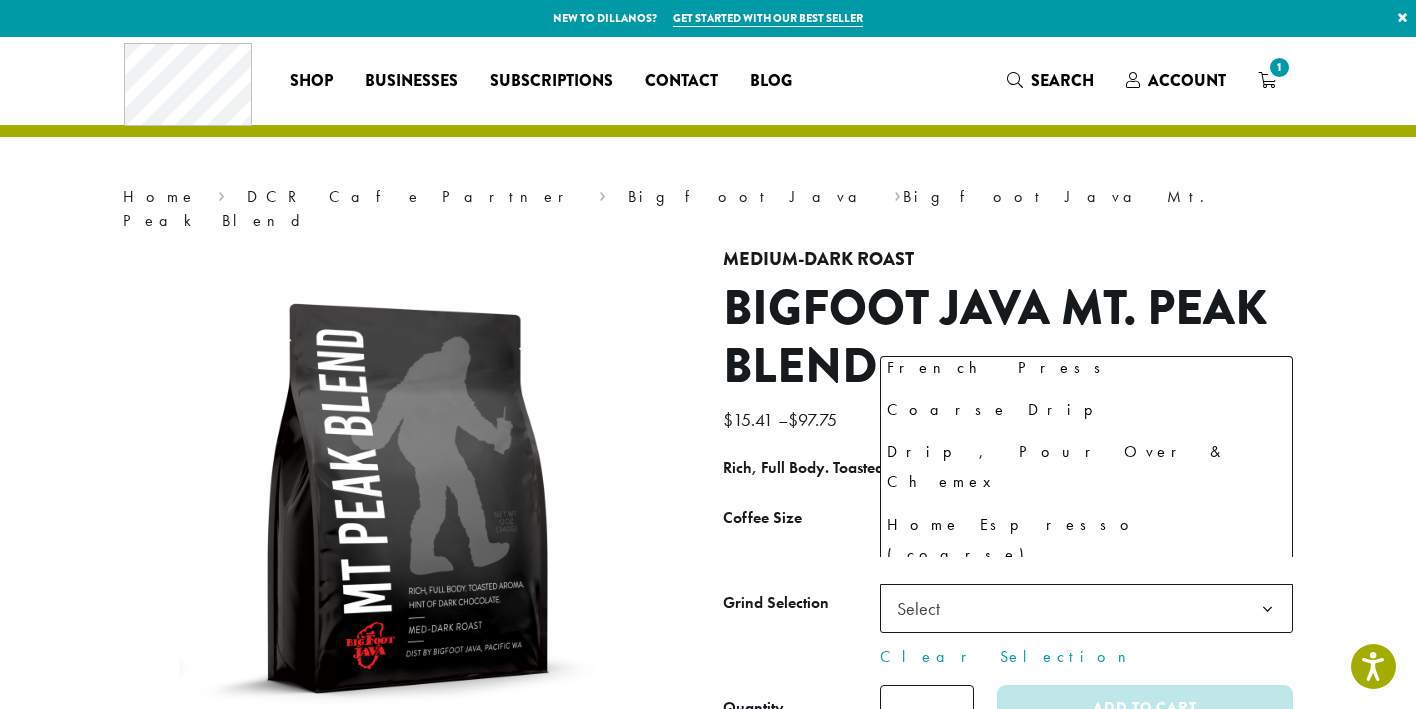 select on "*********" 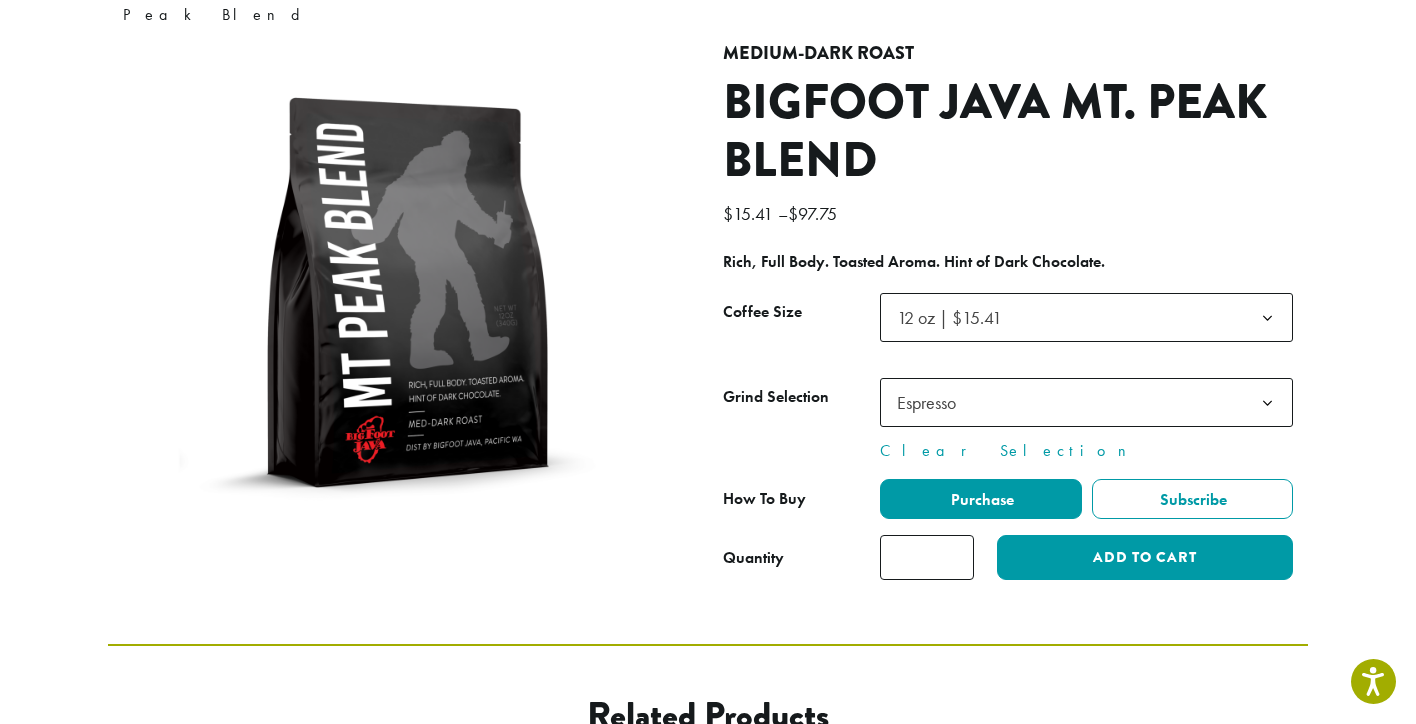 scroll, scrollTop: 215, scrollLeft: 0, axis: vertical 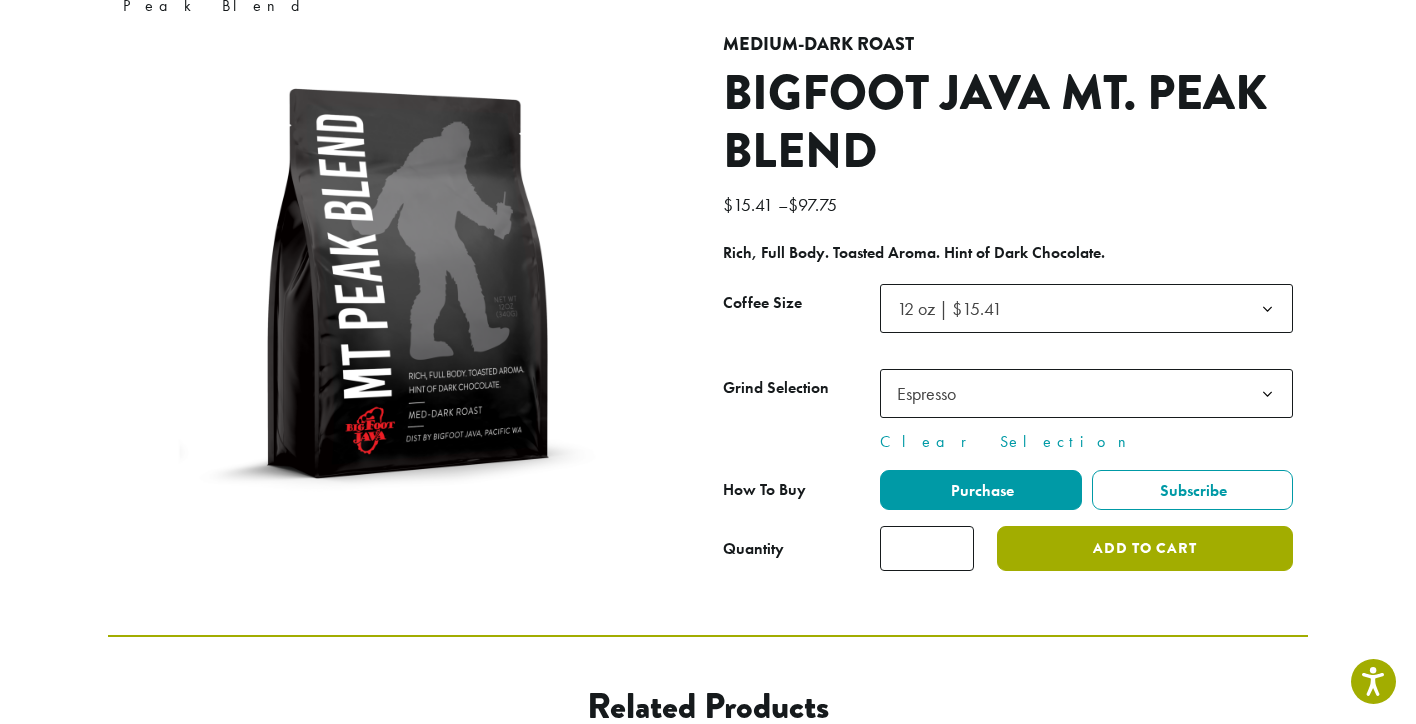 click on "Add to cart" 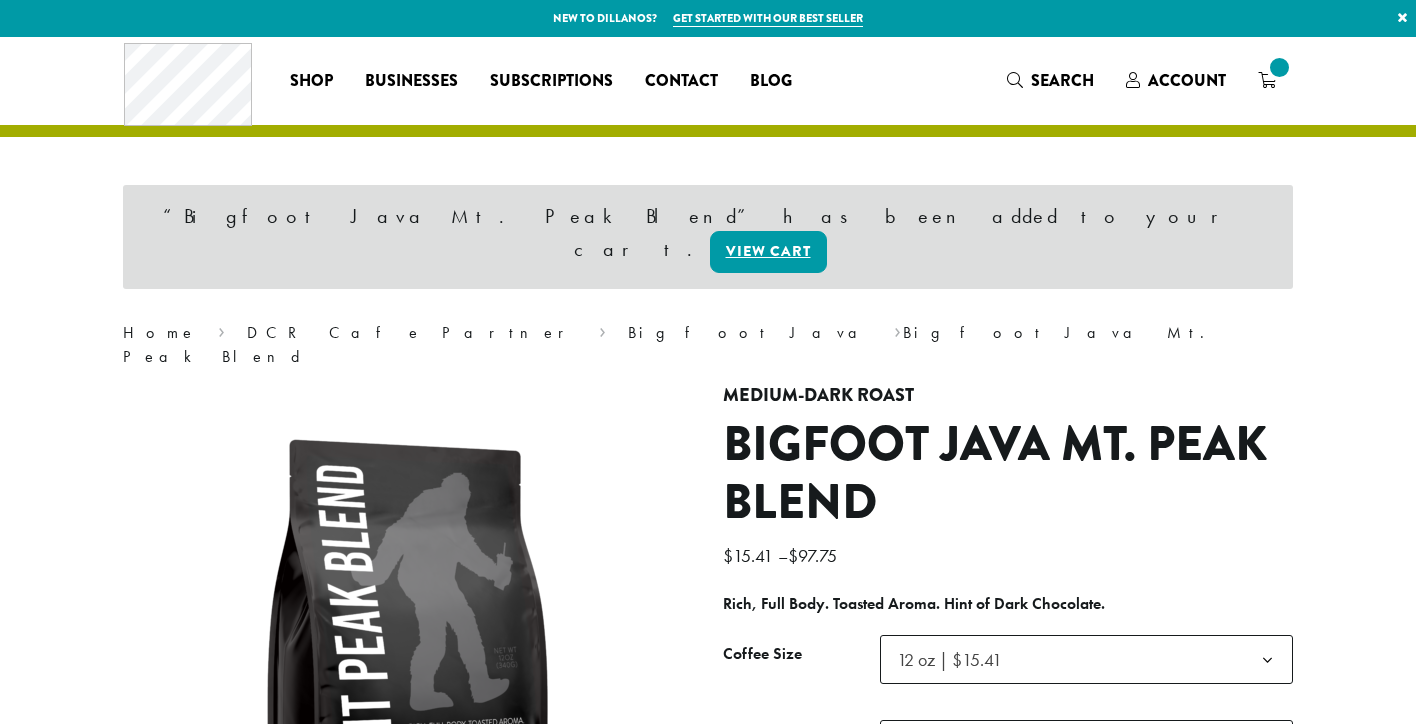 scroll, scrollTop: -3, scrollLeft: 0, axis: vertical 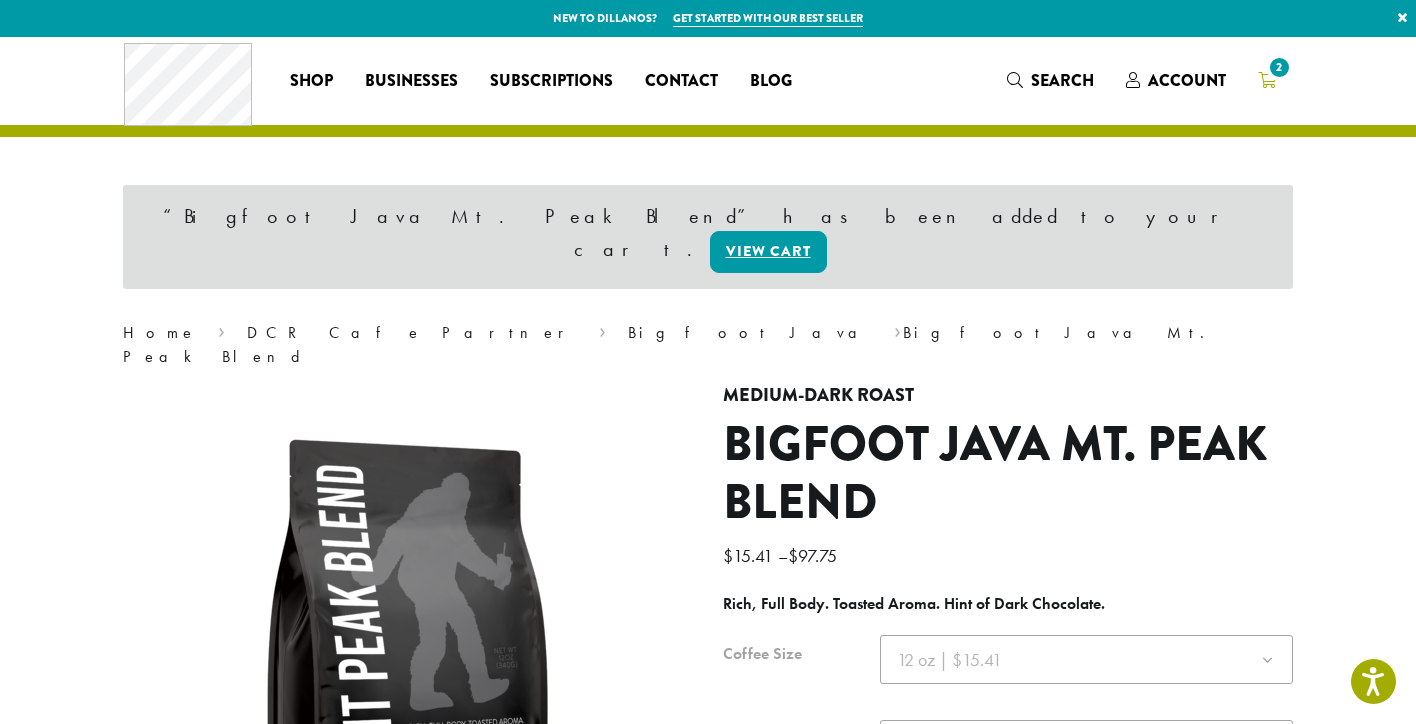click on "2" at bounding box center [1267, 80] 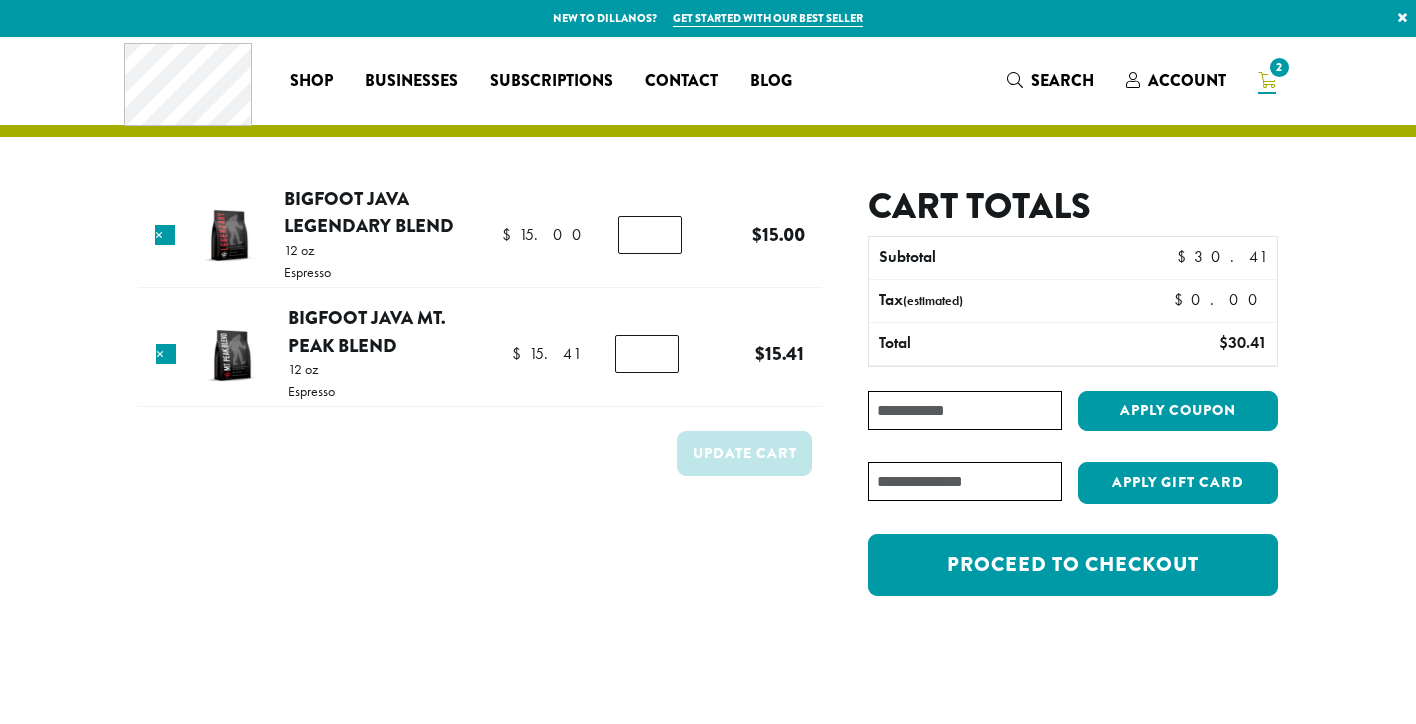scroll, scrollTop: 0, scrollLeft: 0, axis: both 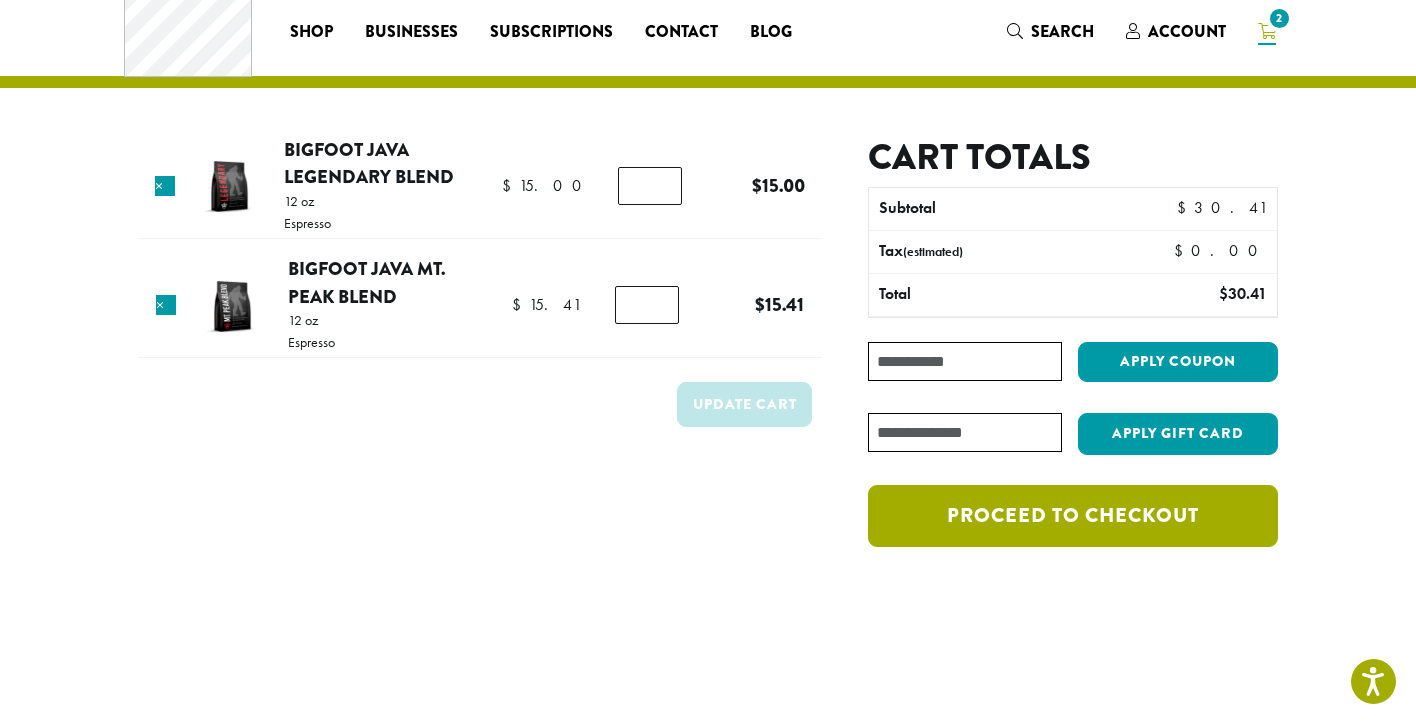 click on "Proceed to checkout" at bounding box center (1073, 516) 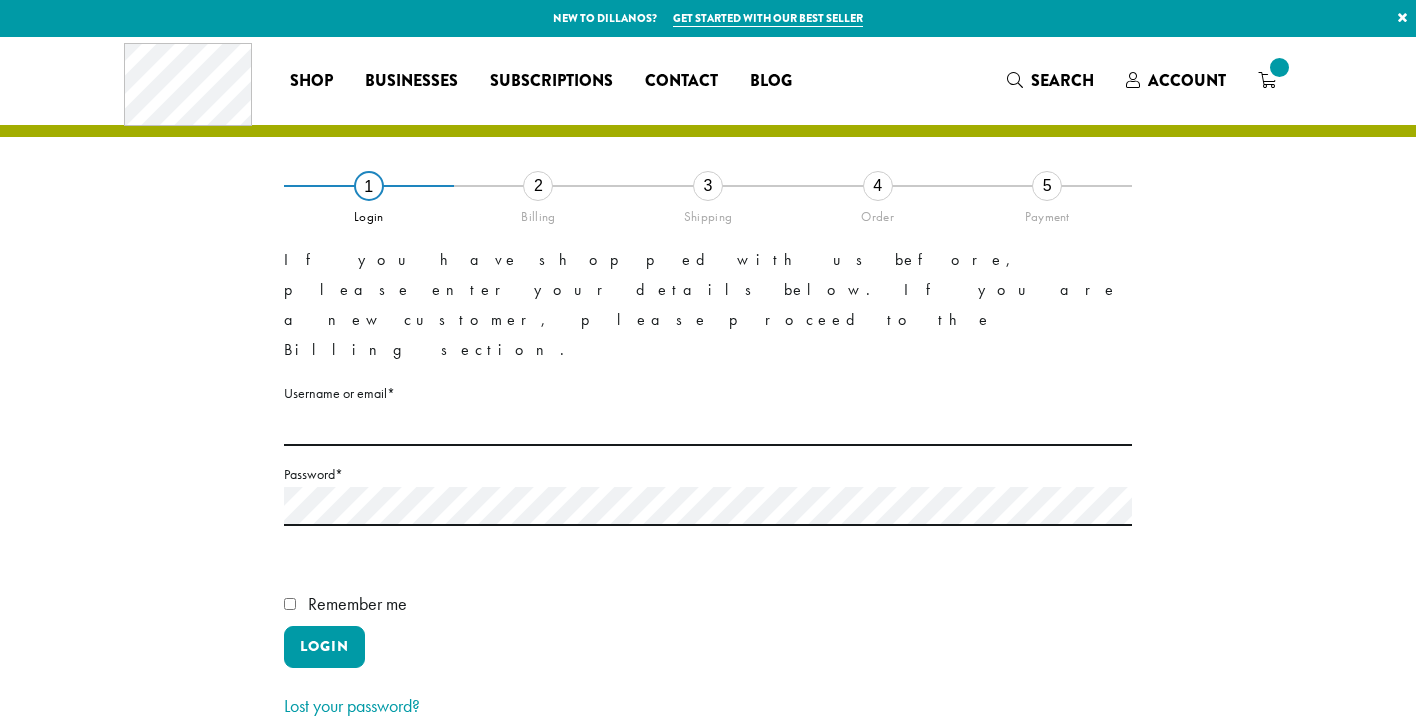 scroll, scrollTop: 0, scrollLeft: 0, axis: both 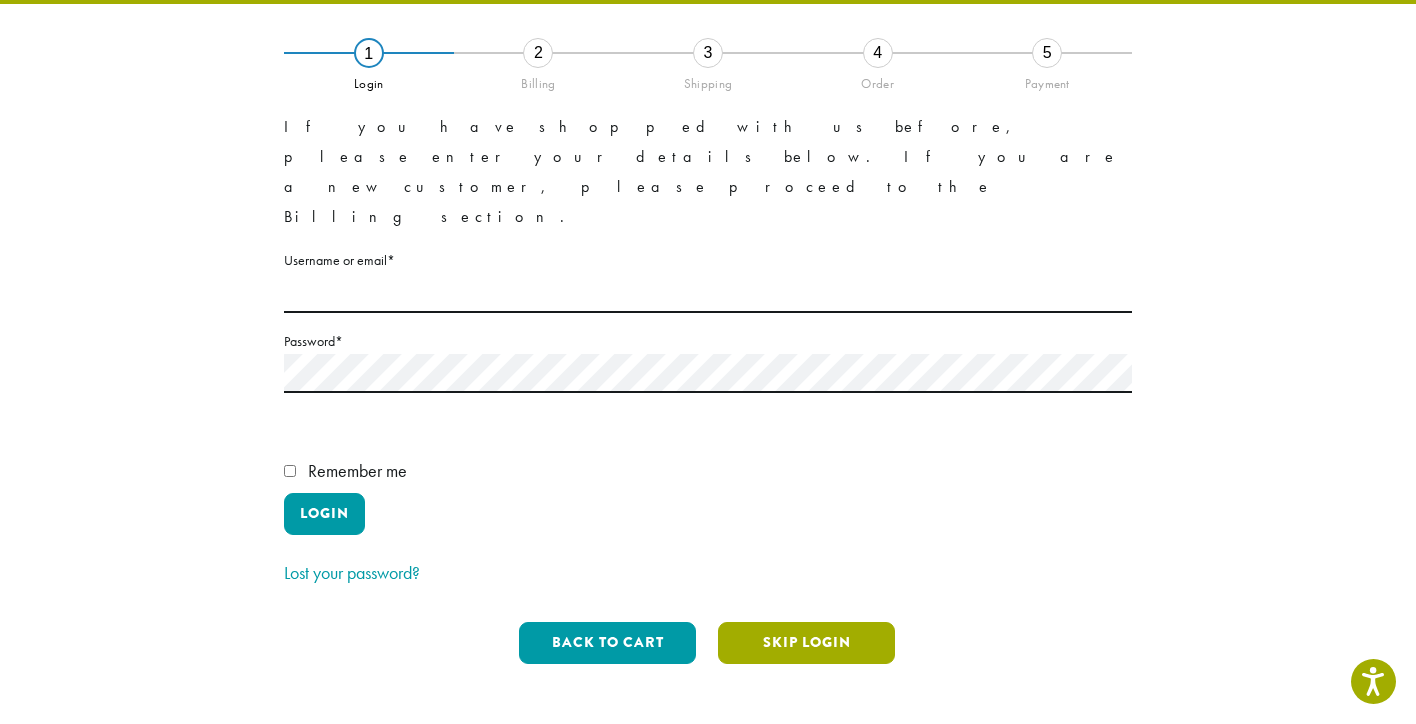 click on "Skip Login" at bounding box center (806, 643) 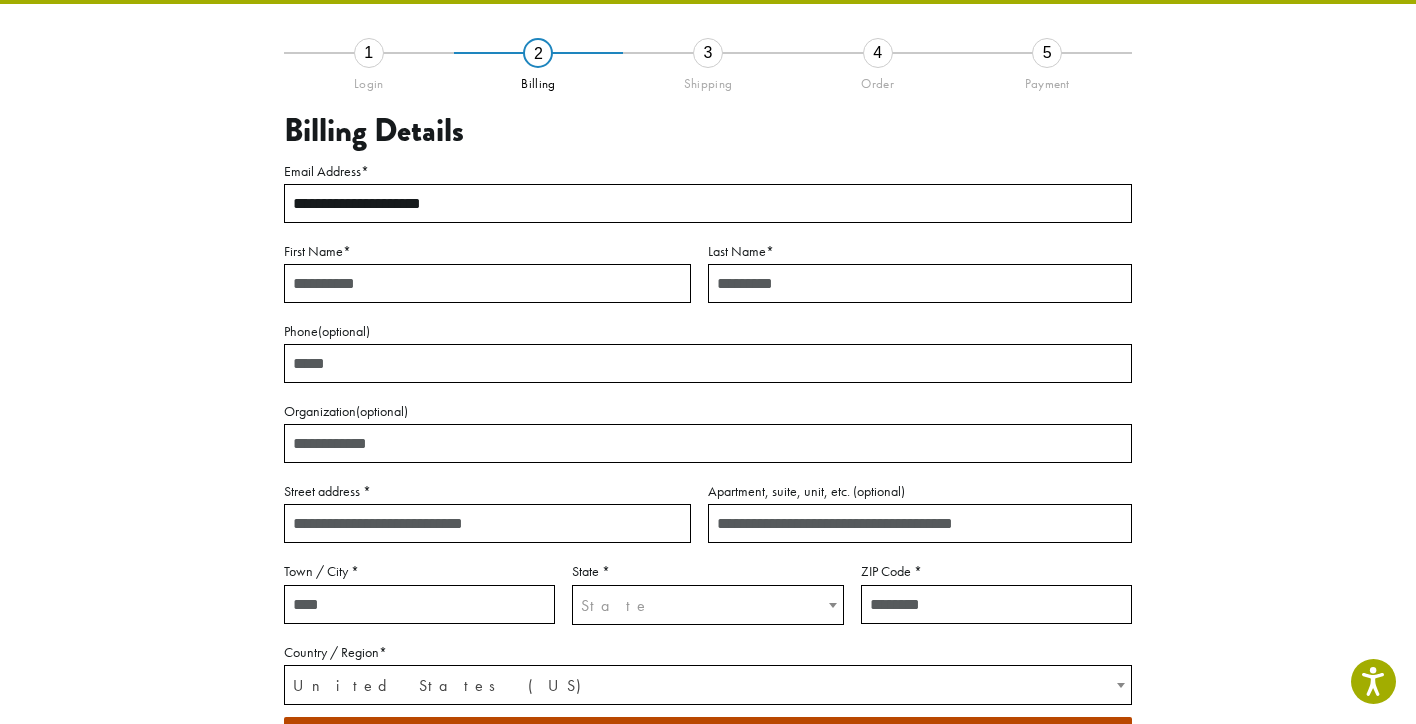 type on "**********" 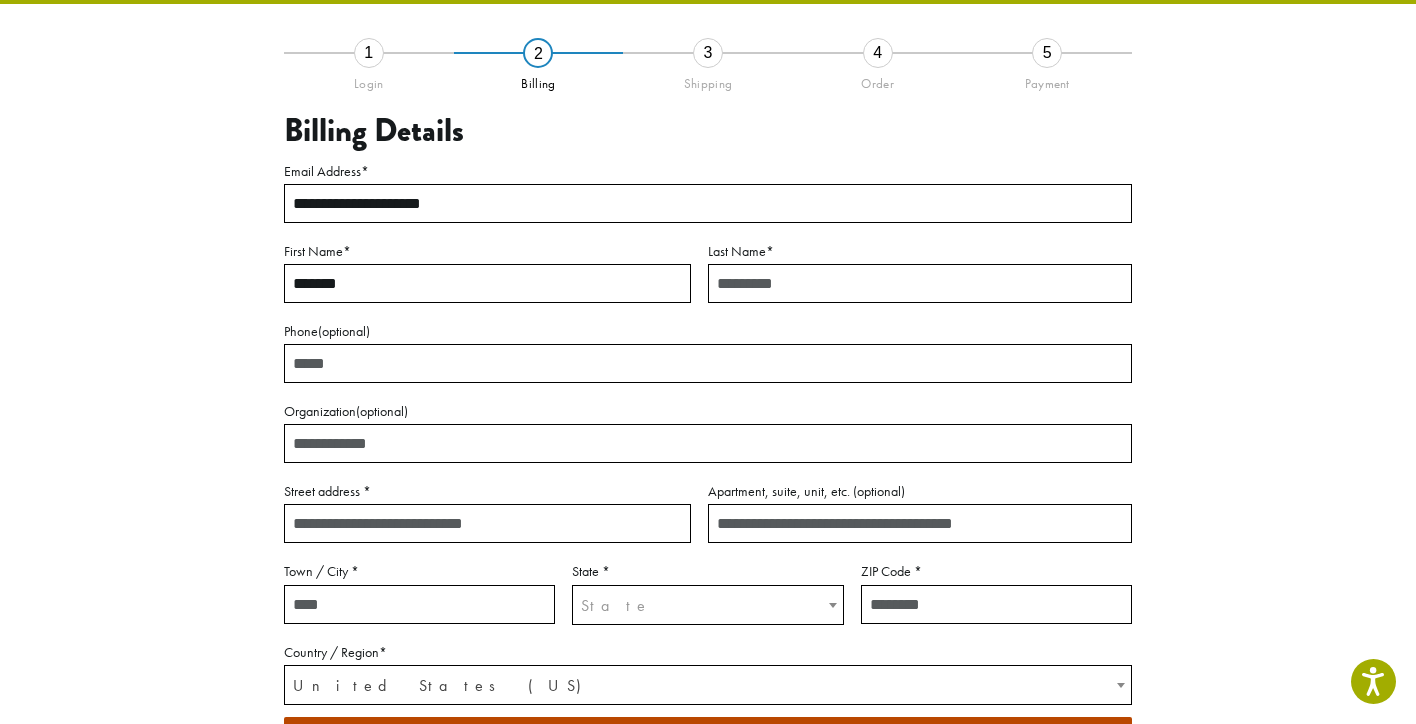 type on "*******" 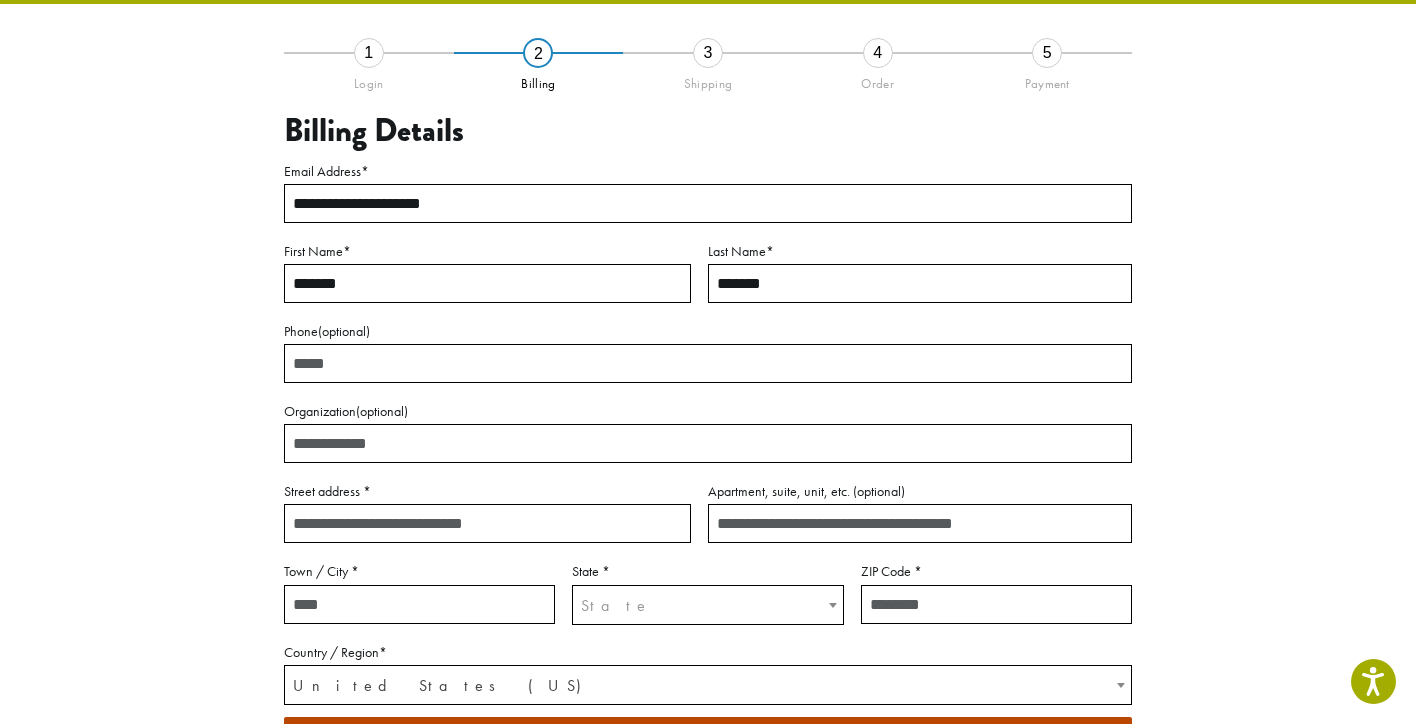 type on "*******" 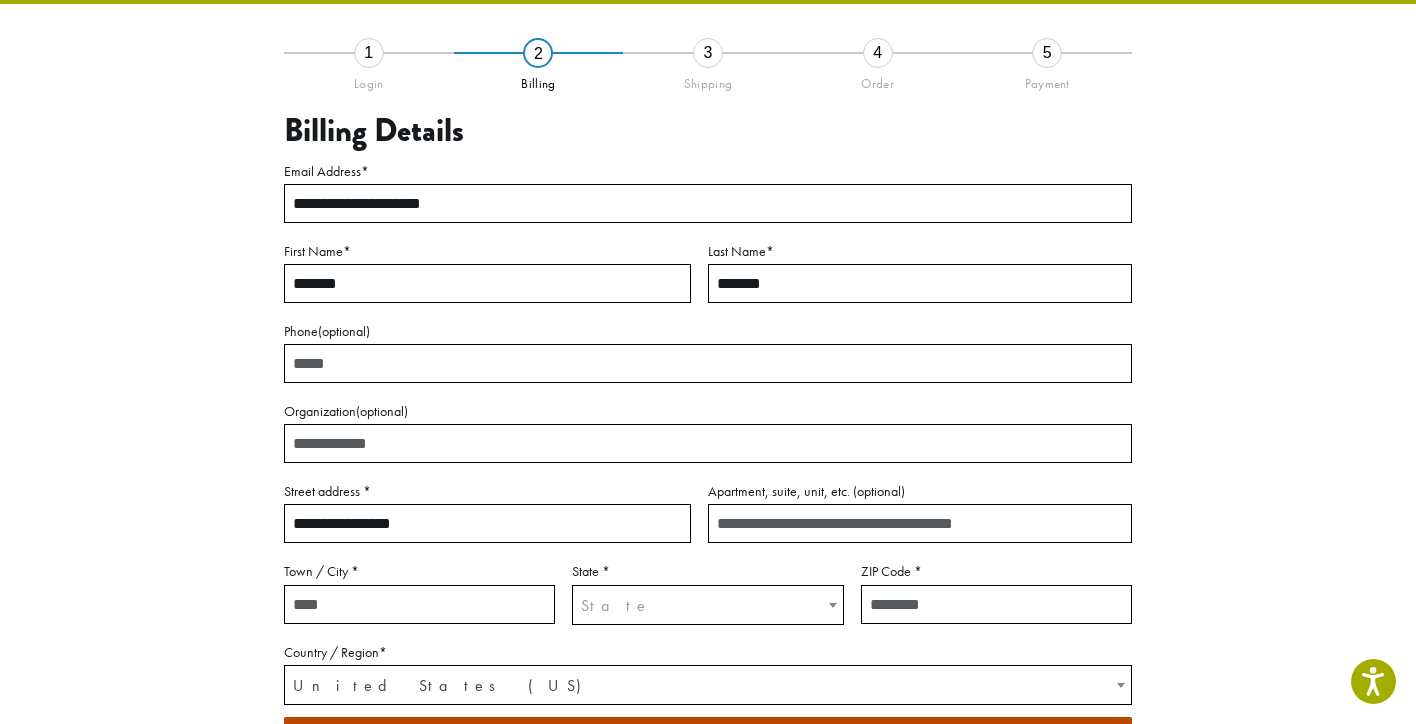 type on "**********" 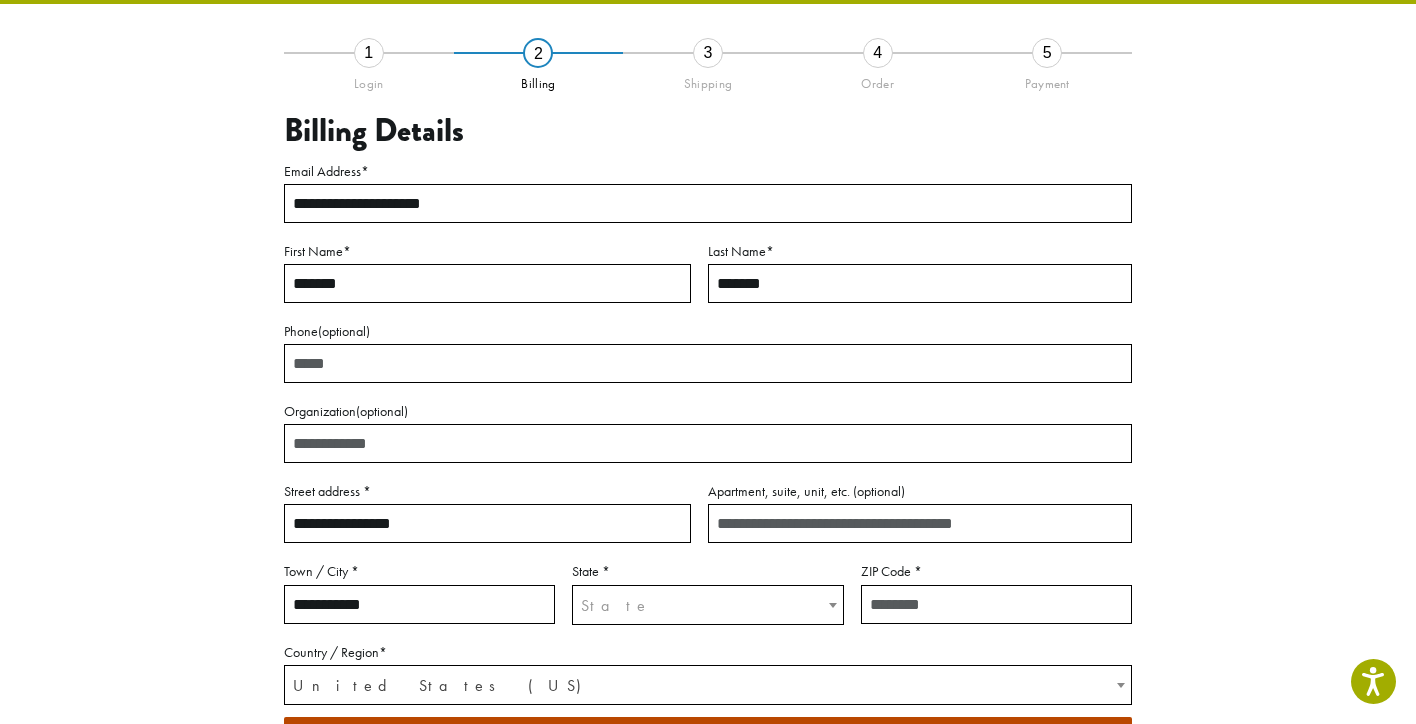 type on "**********" 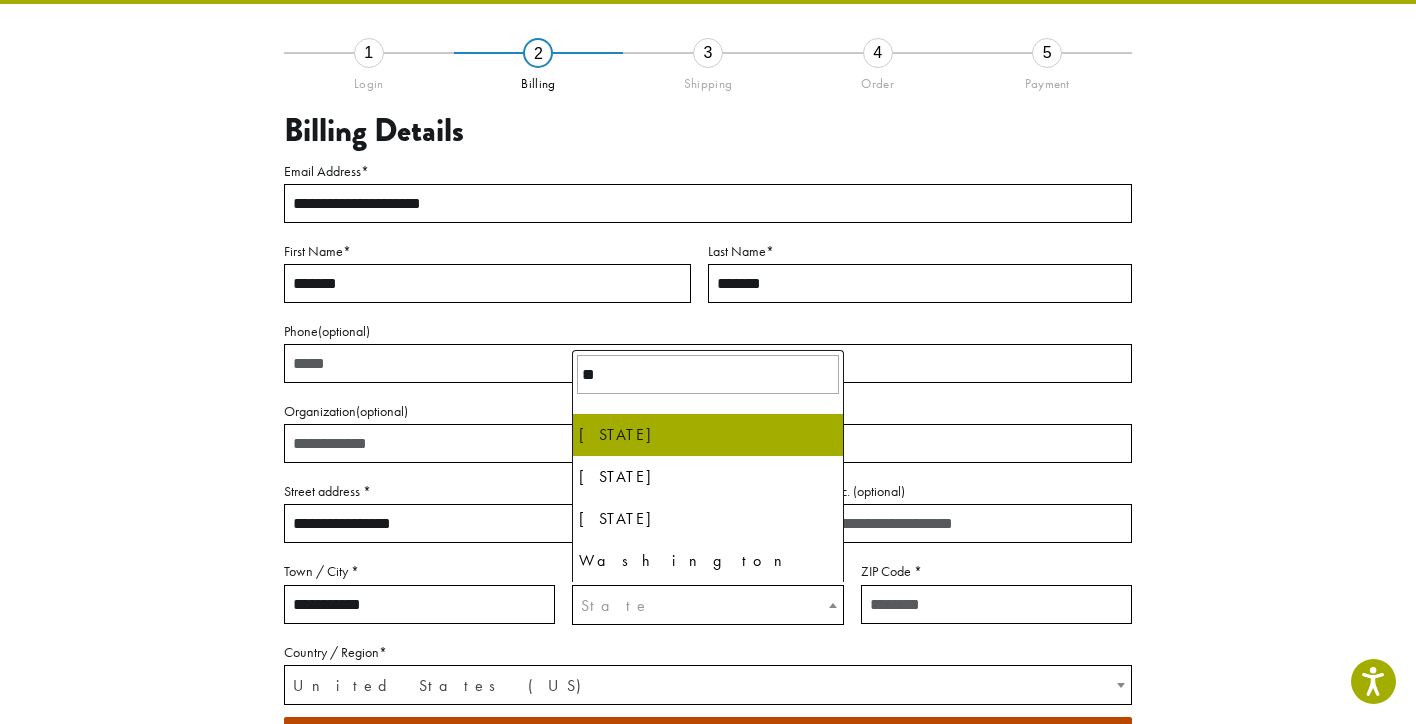 type on "**" 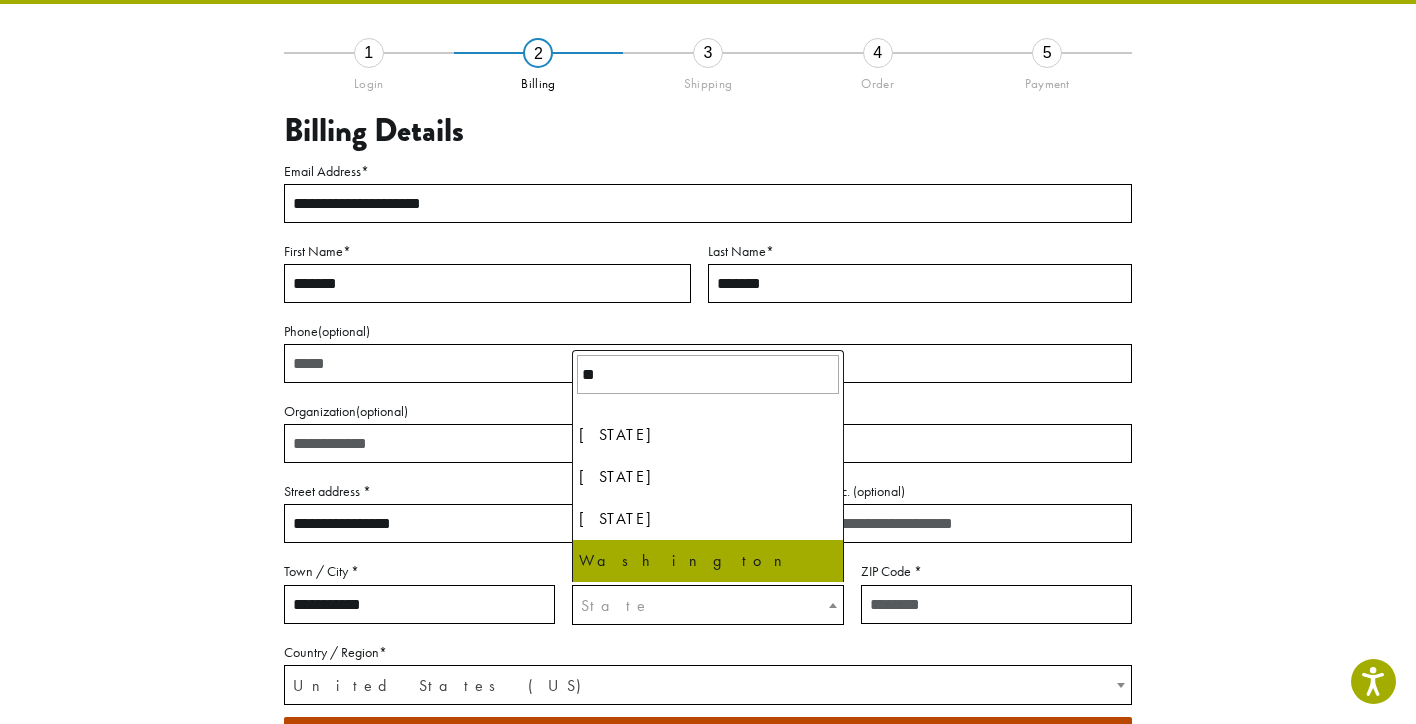 select on "**" 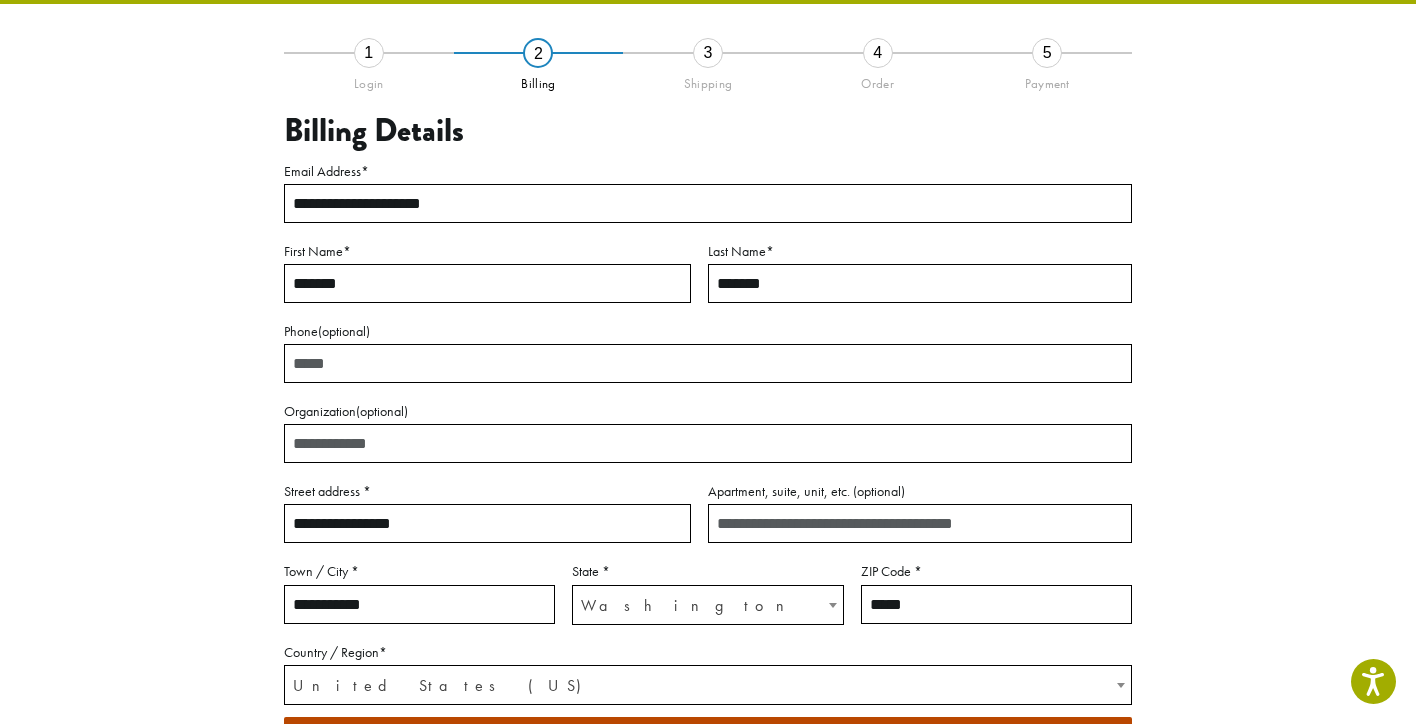 type on "*****" 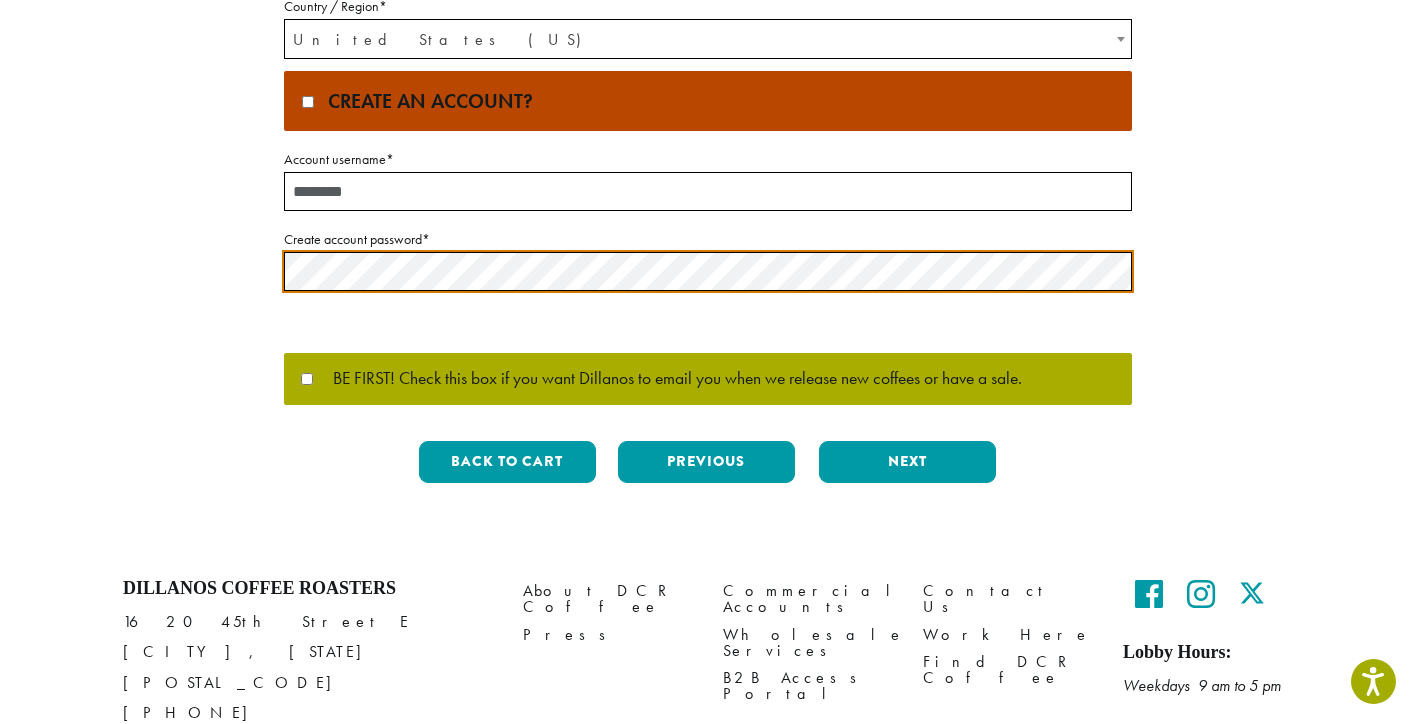 scroll, scrollTop: 787, scrollLeft: 0, axis: vertical 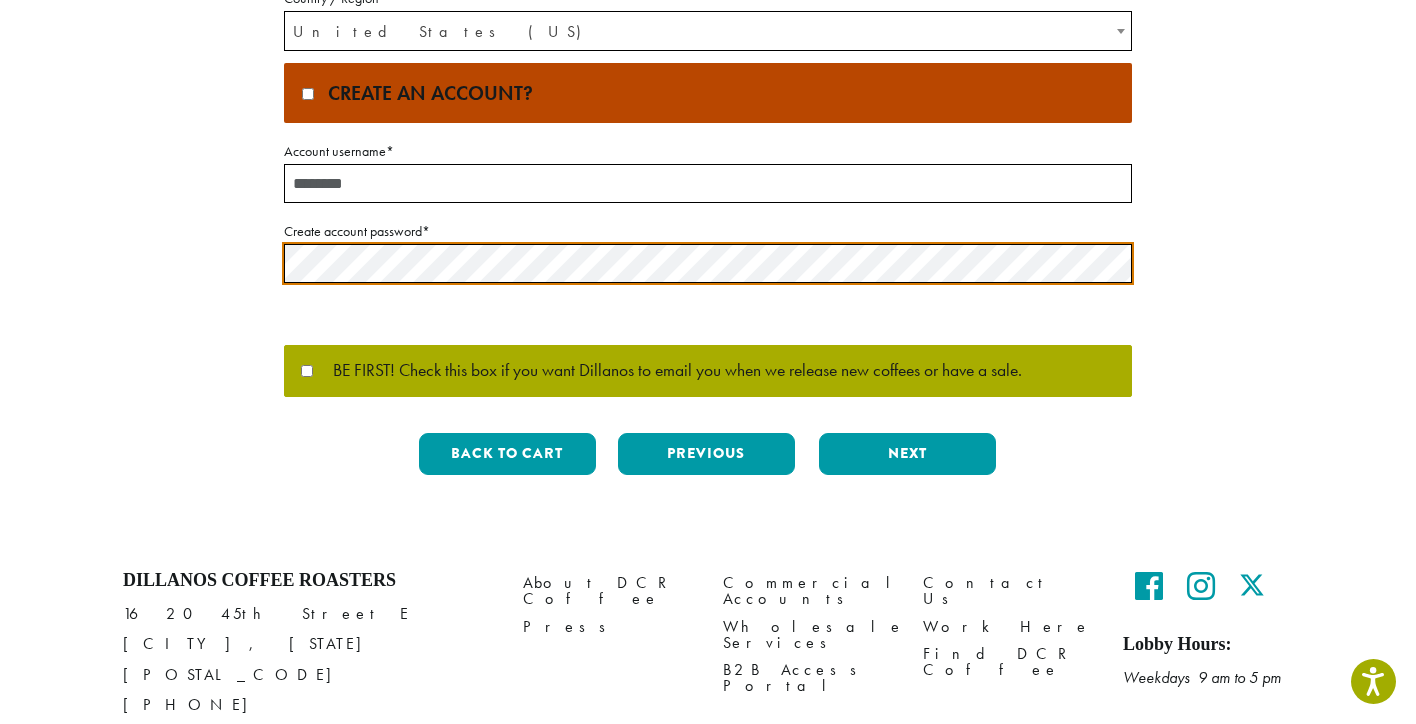 click on "Account username  *" at bounding box center (708, 183) 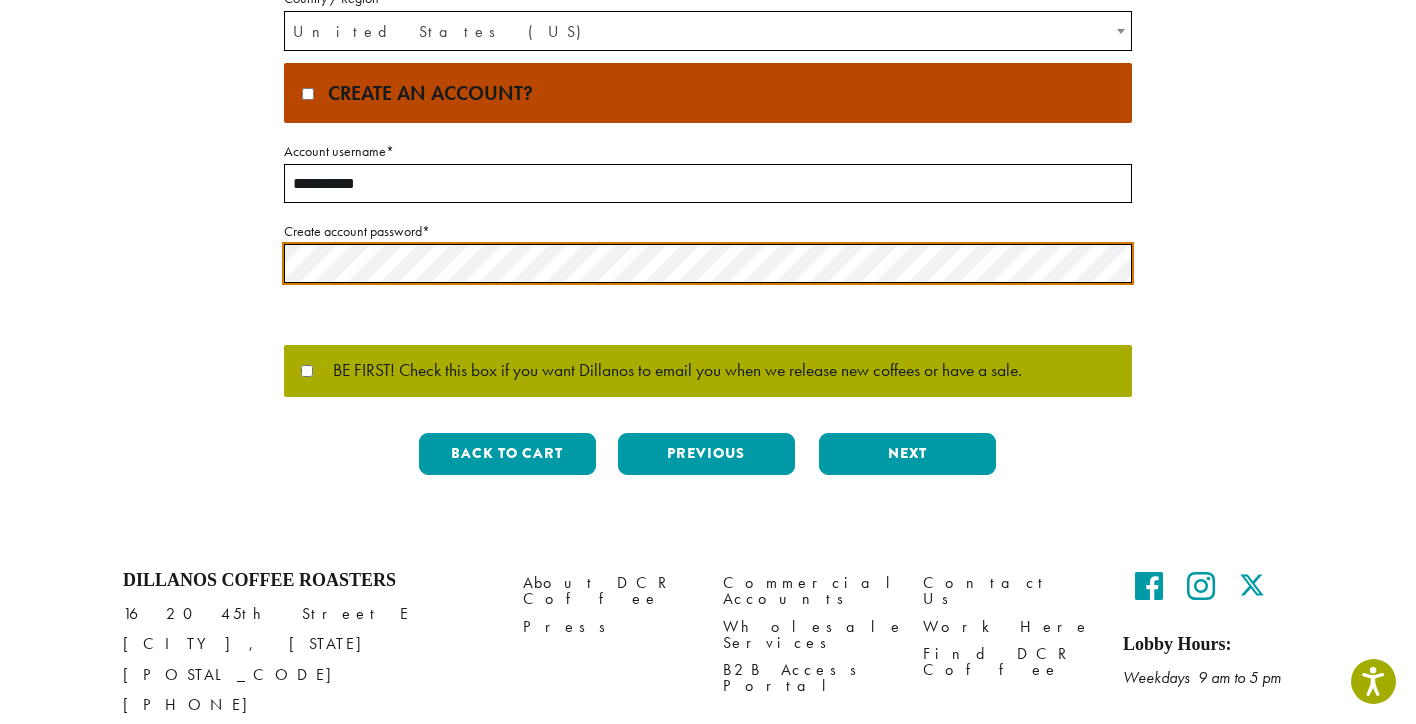 type on "**********" 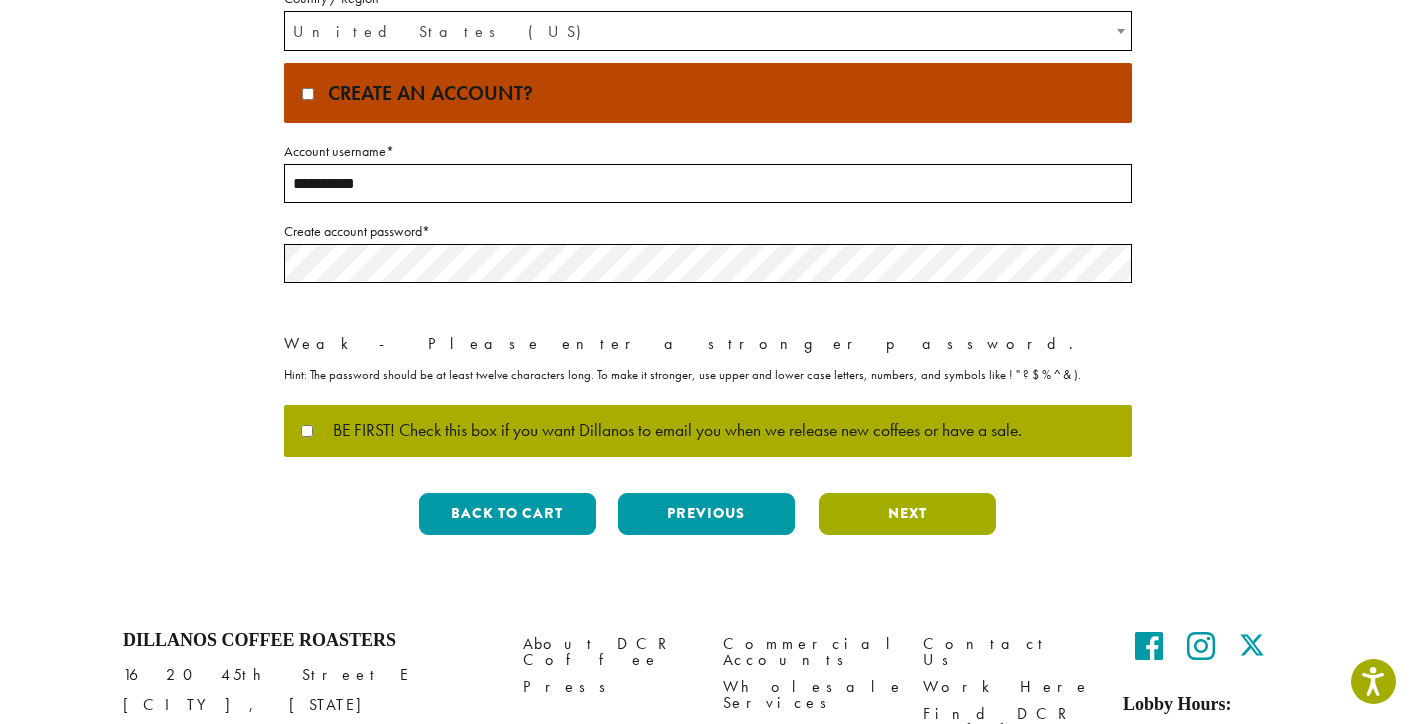 click on "Next" at bounding box center (907, 514) 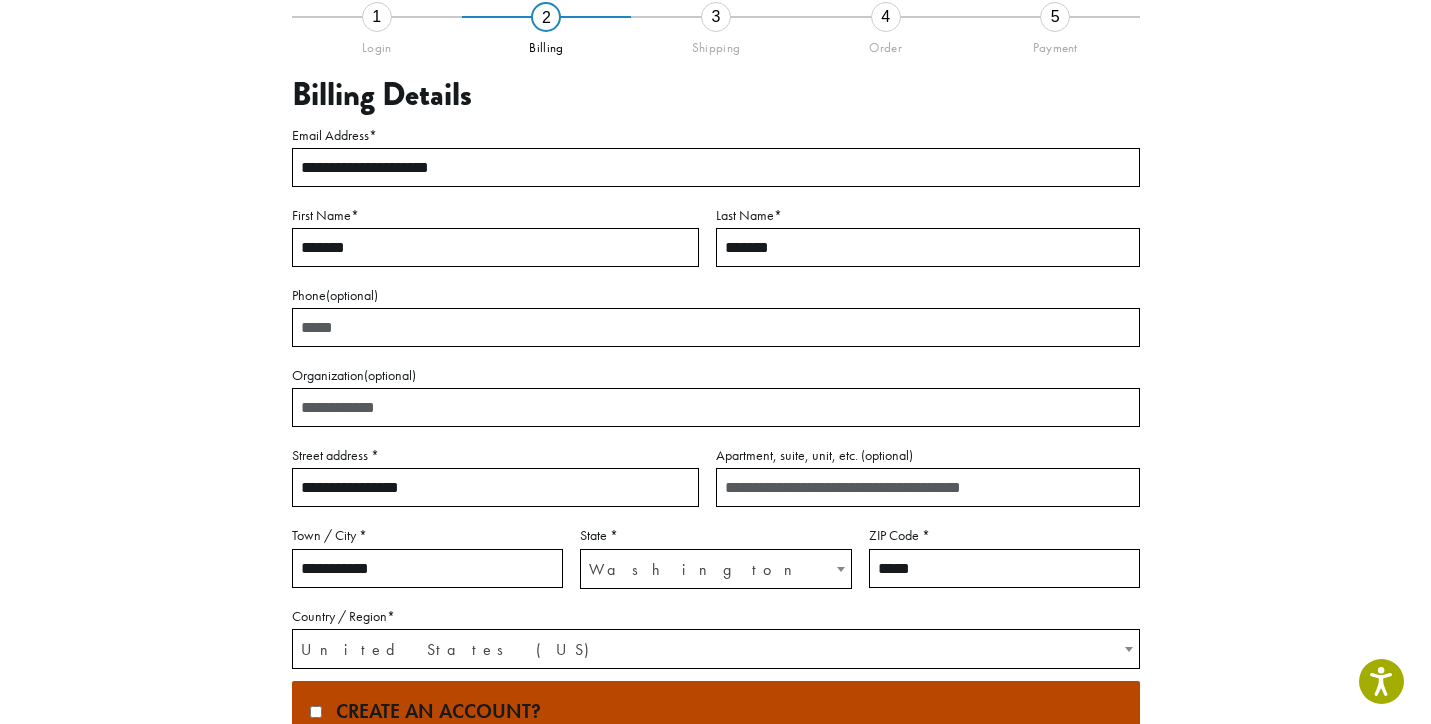scroll, scrollTop: 114, scrollLeft: 0, axis: vertical 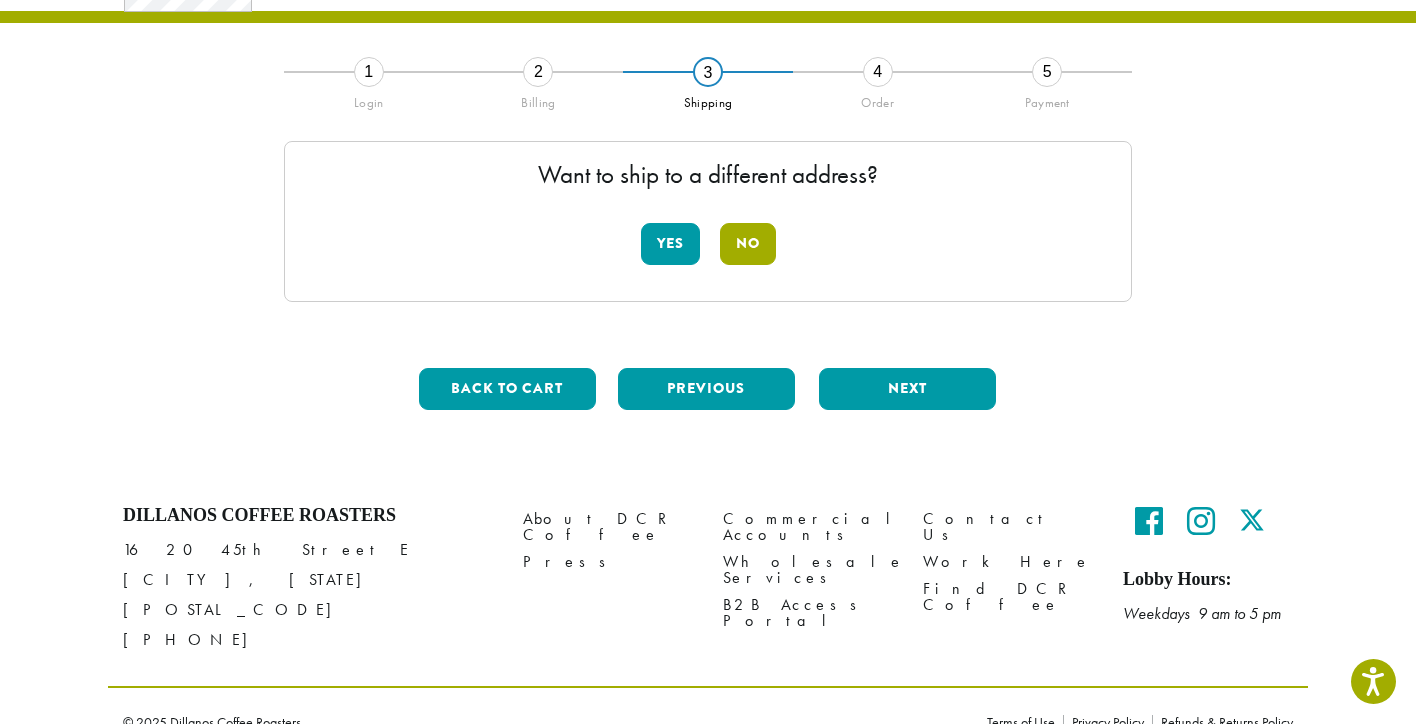 click on "No" at bounding box center (748, 244) 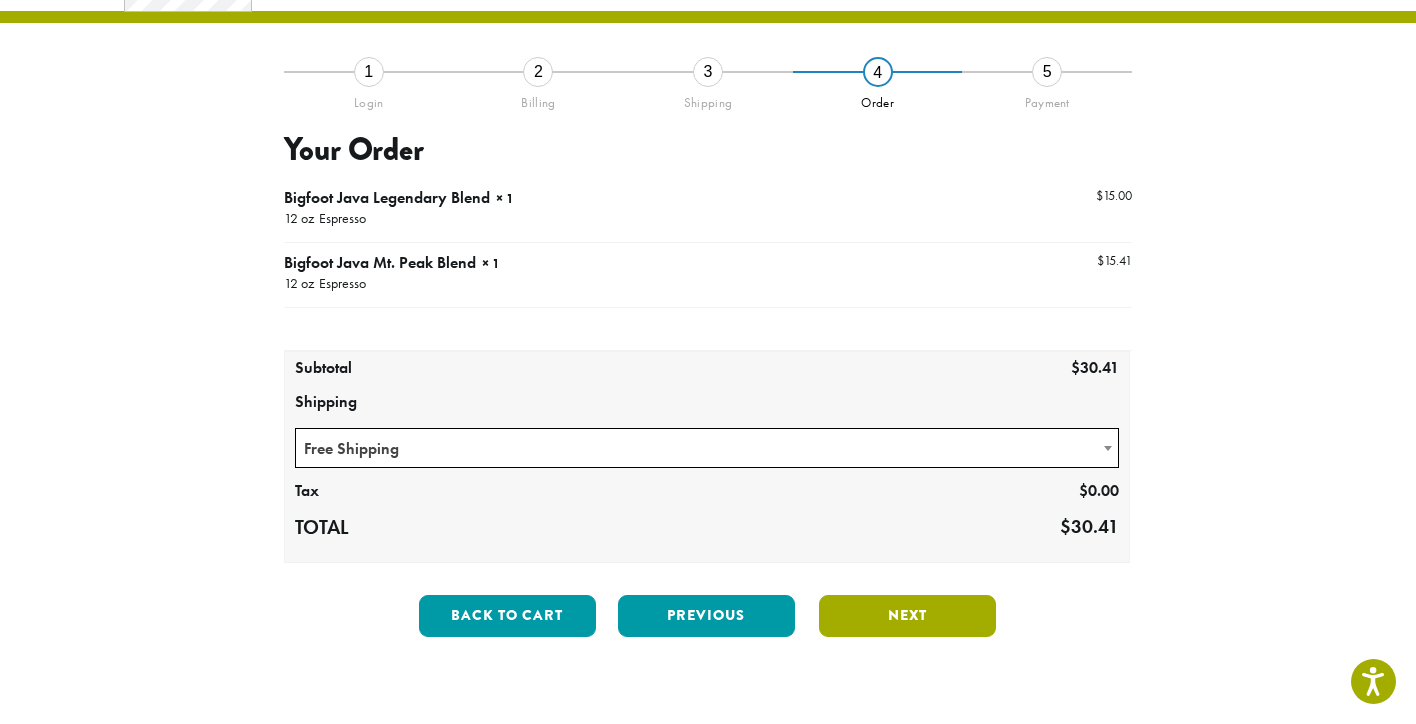click on "Next" at bounding box center (907, 616) 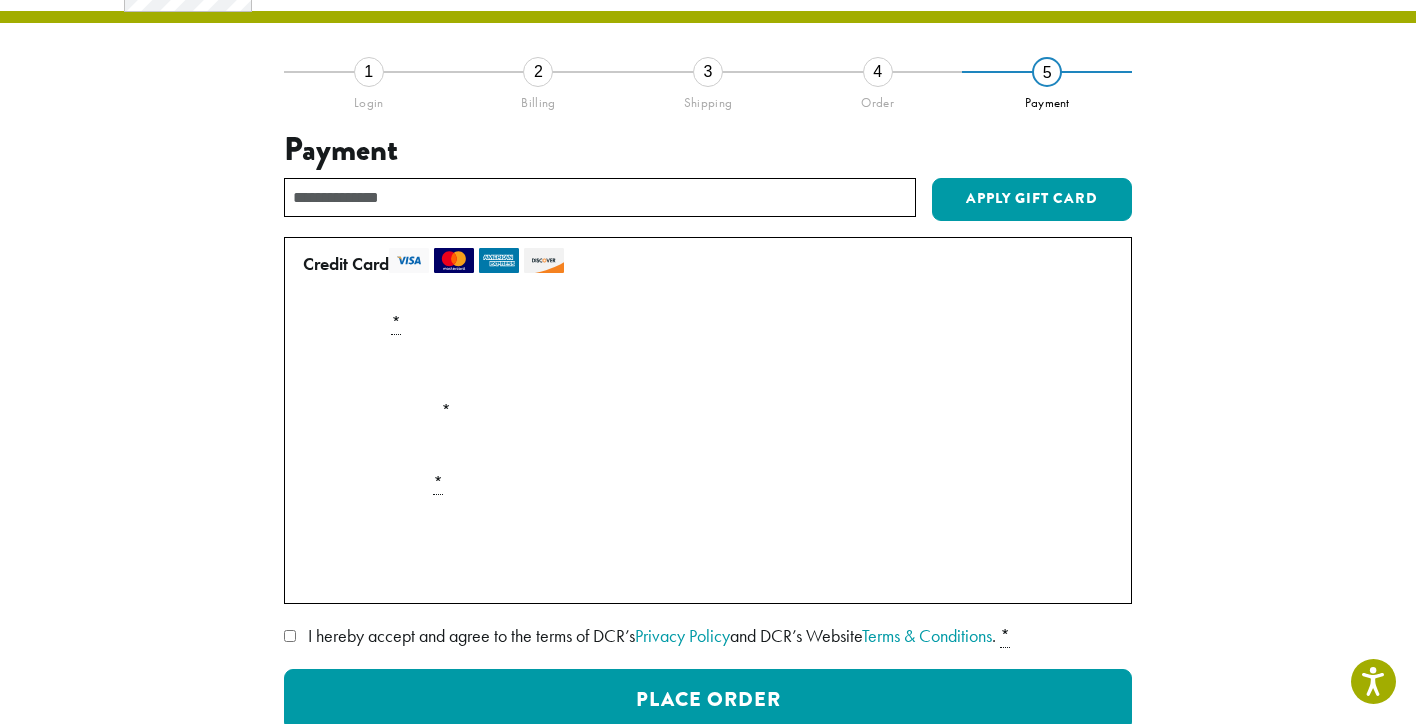 click on "**********" at bounding box center (708, 448) 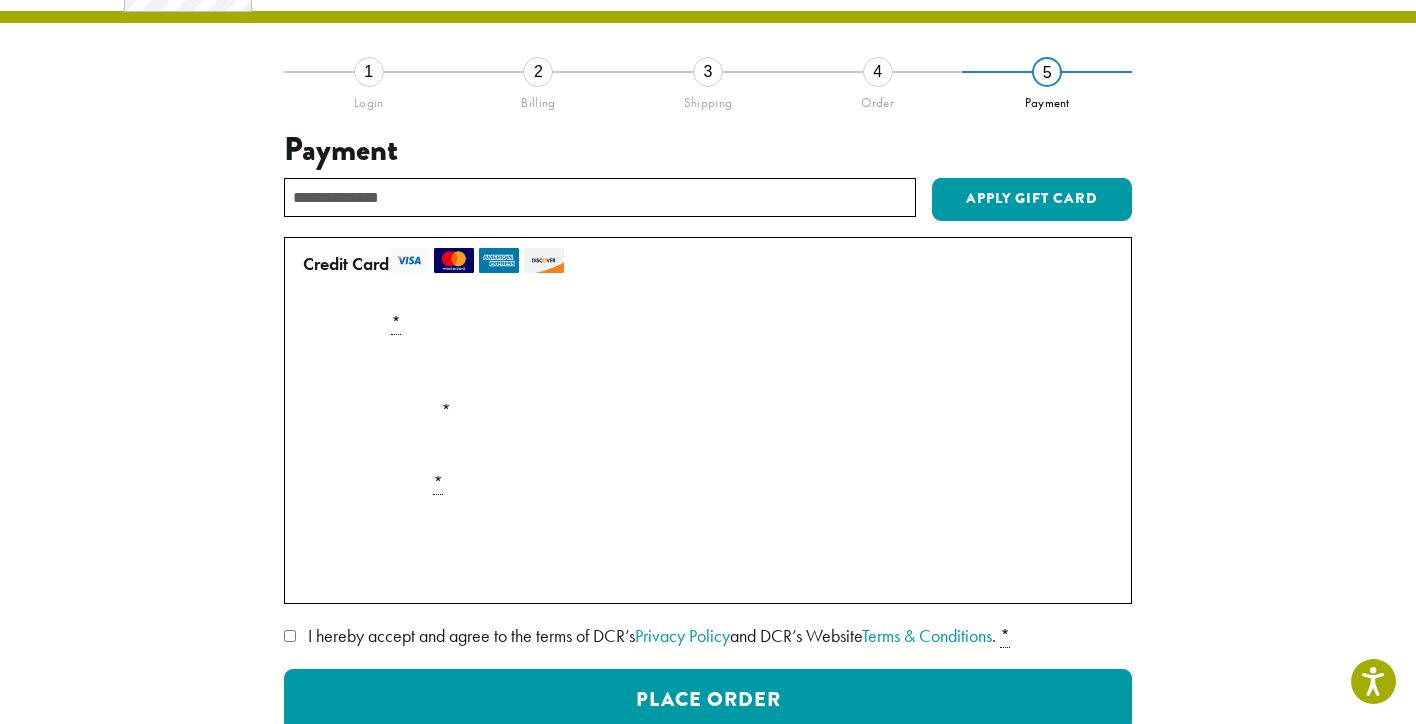 click on "Pay securely using your credit card." at bounding box center [708, 294] 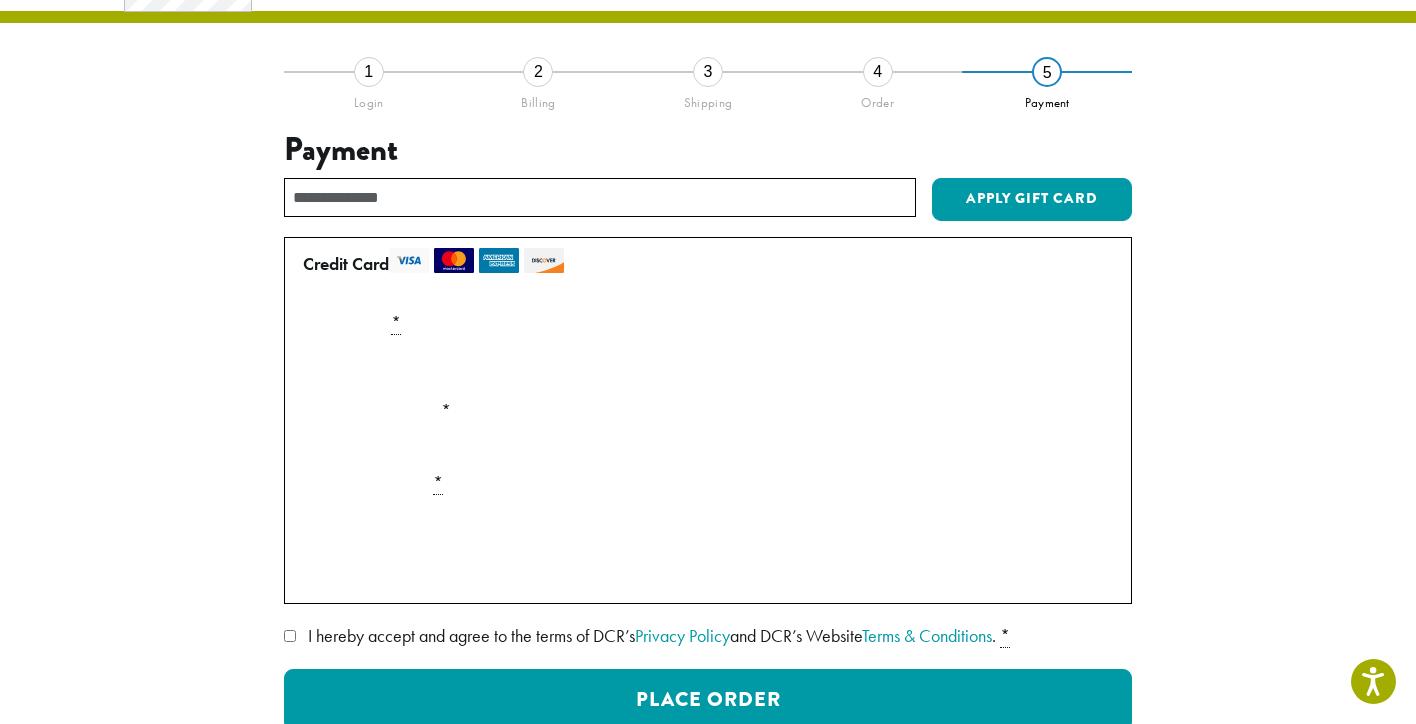 click on "I hereby accept and agree to the terms of DCR’s  Privacy Policy  and DCR’s Website  Terms & Conditions ." at bounding box center (652, 635) 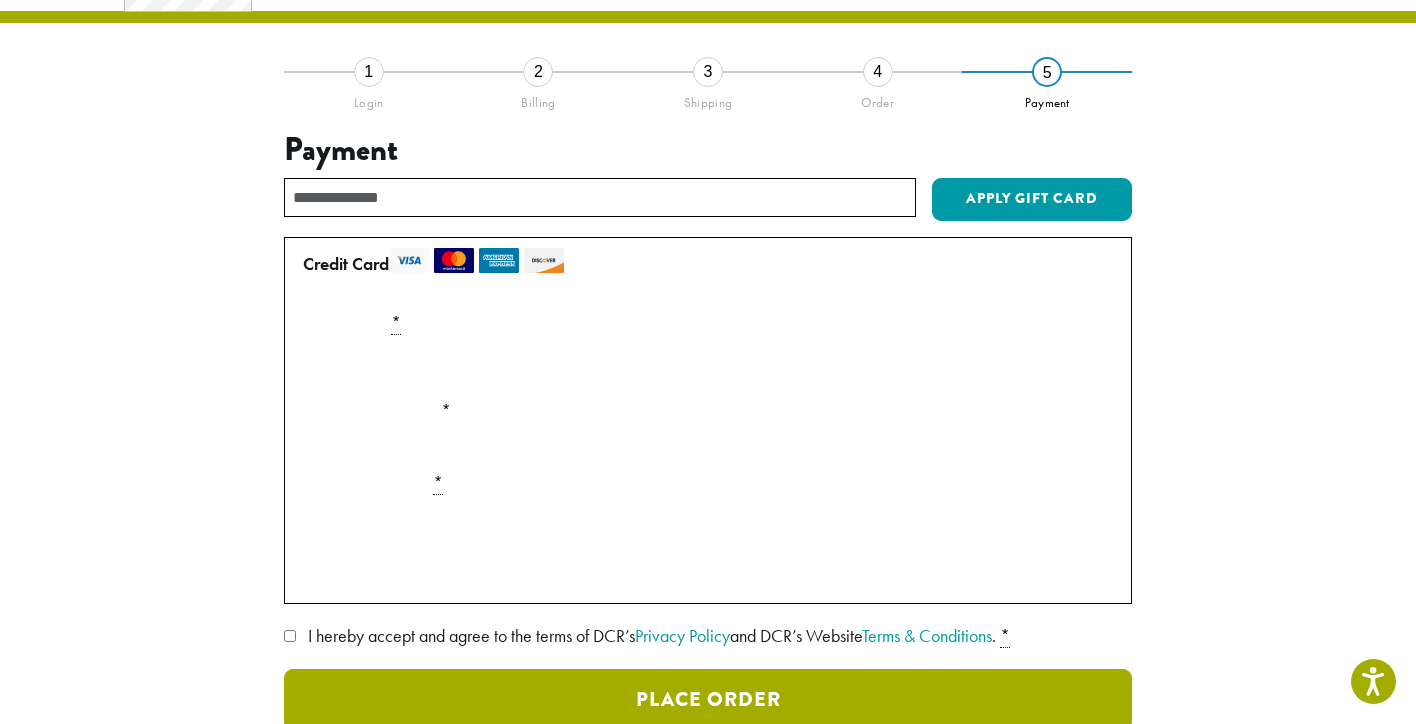 click on "Place Order" at bounding box center [708, 700] 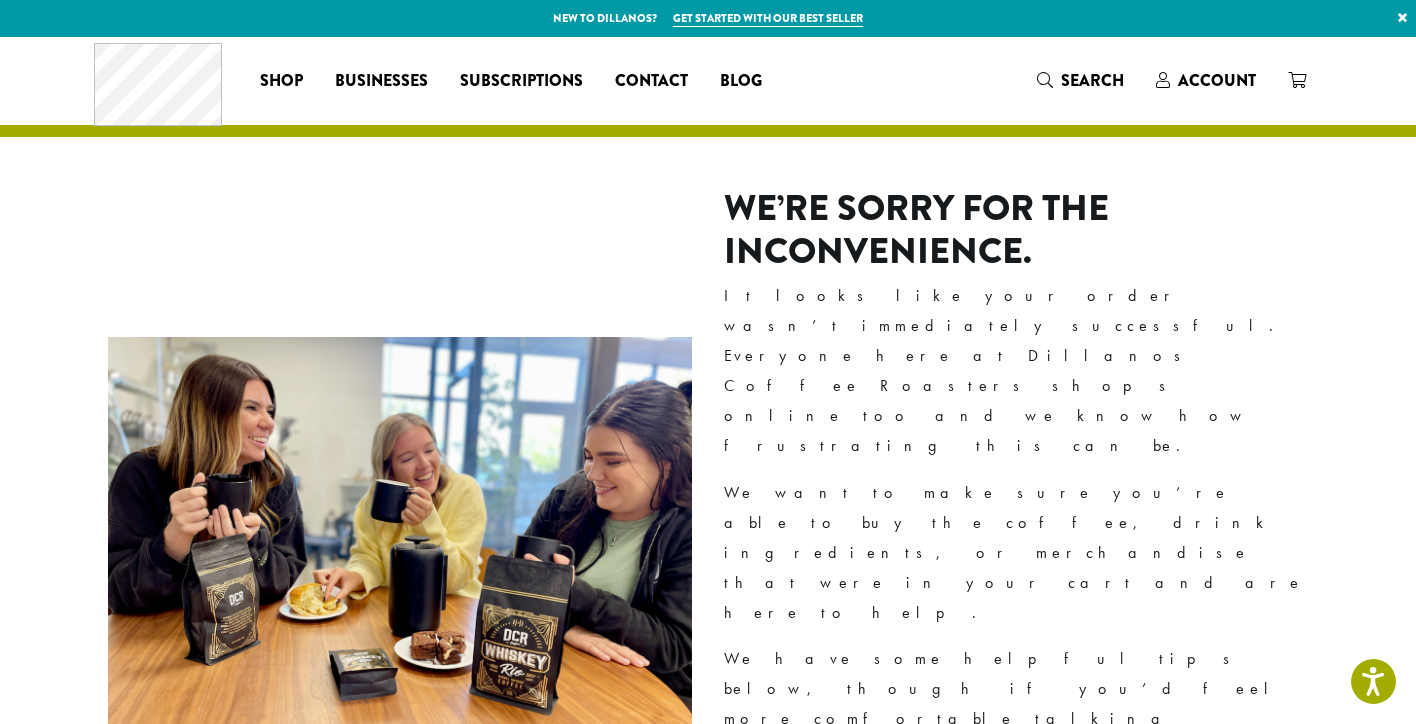 scroll, scrollTop: 114, scrollLeft: 0, axis: vertical 